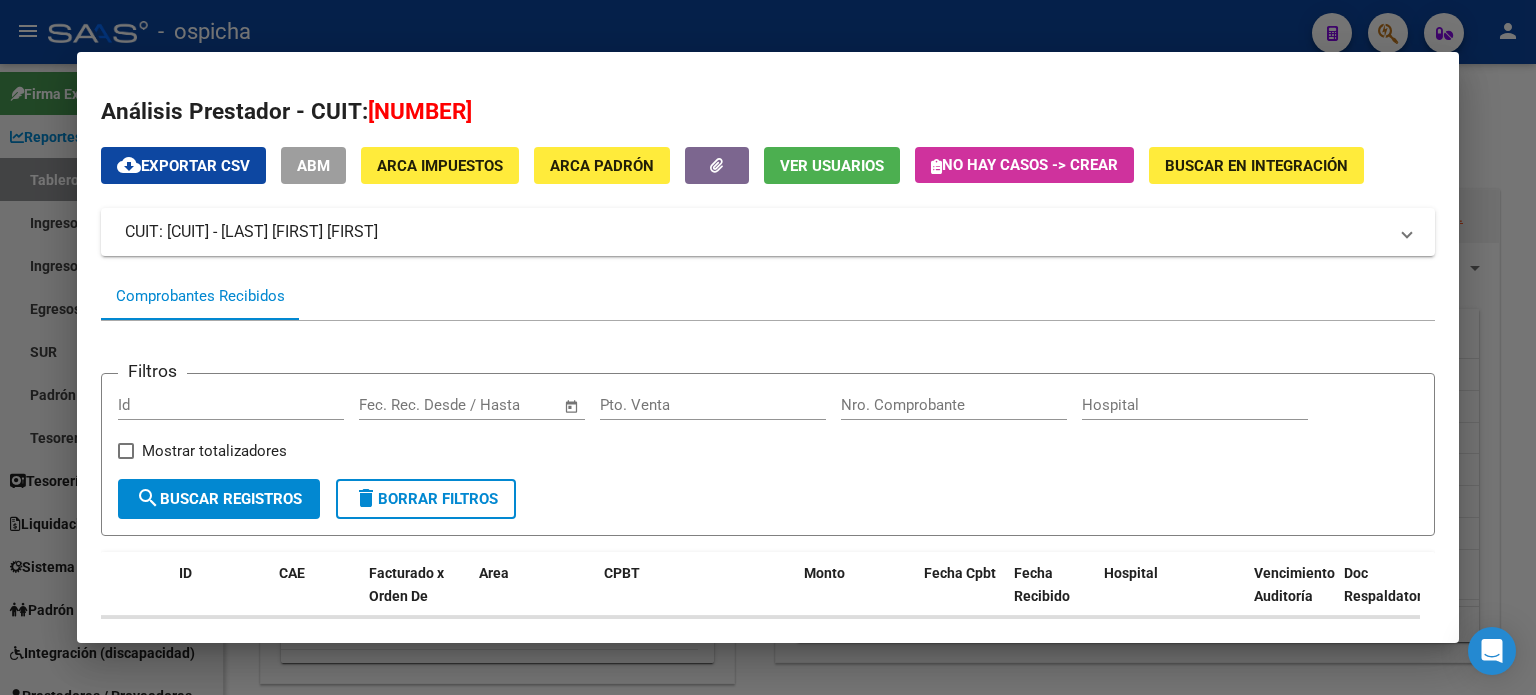 scroll, scrollTop: 0, scrollLeft: 0, axis: both 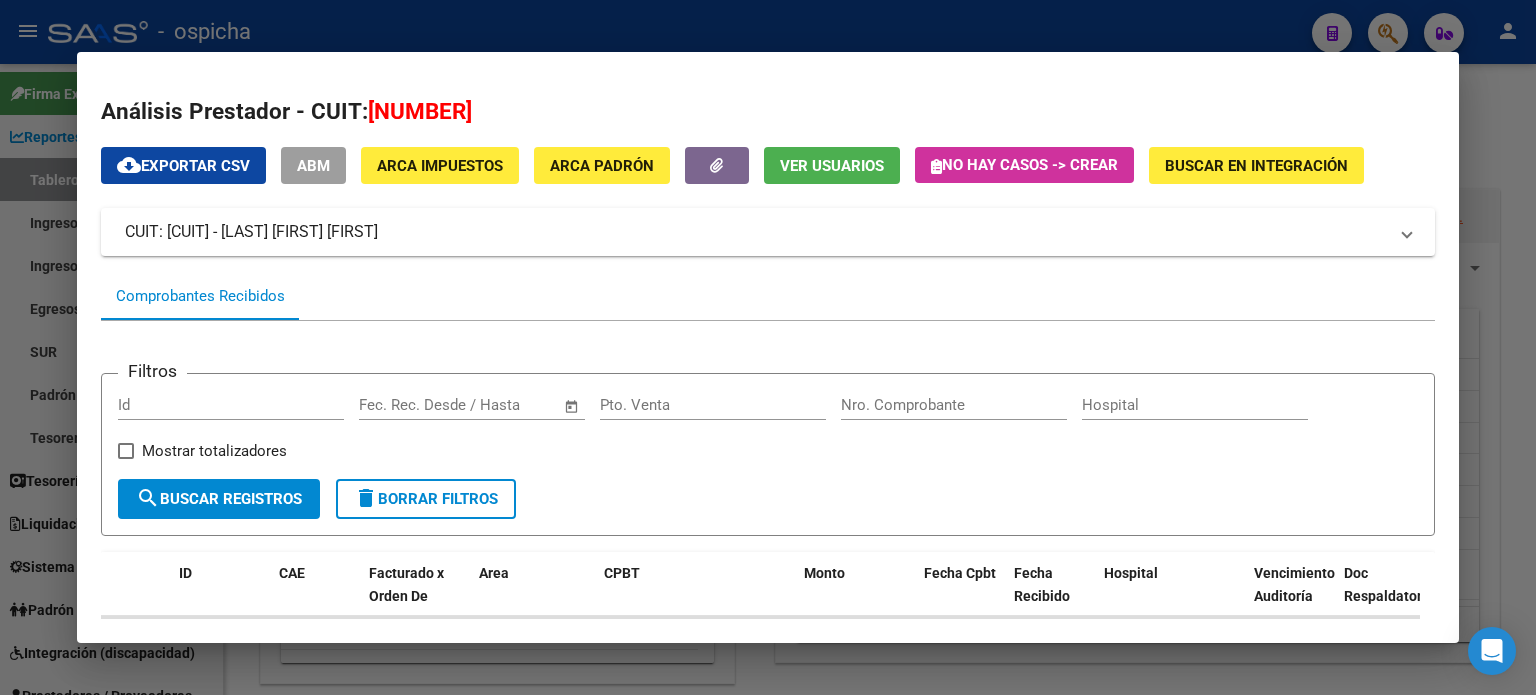 click at bounding box center [768, 347] 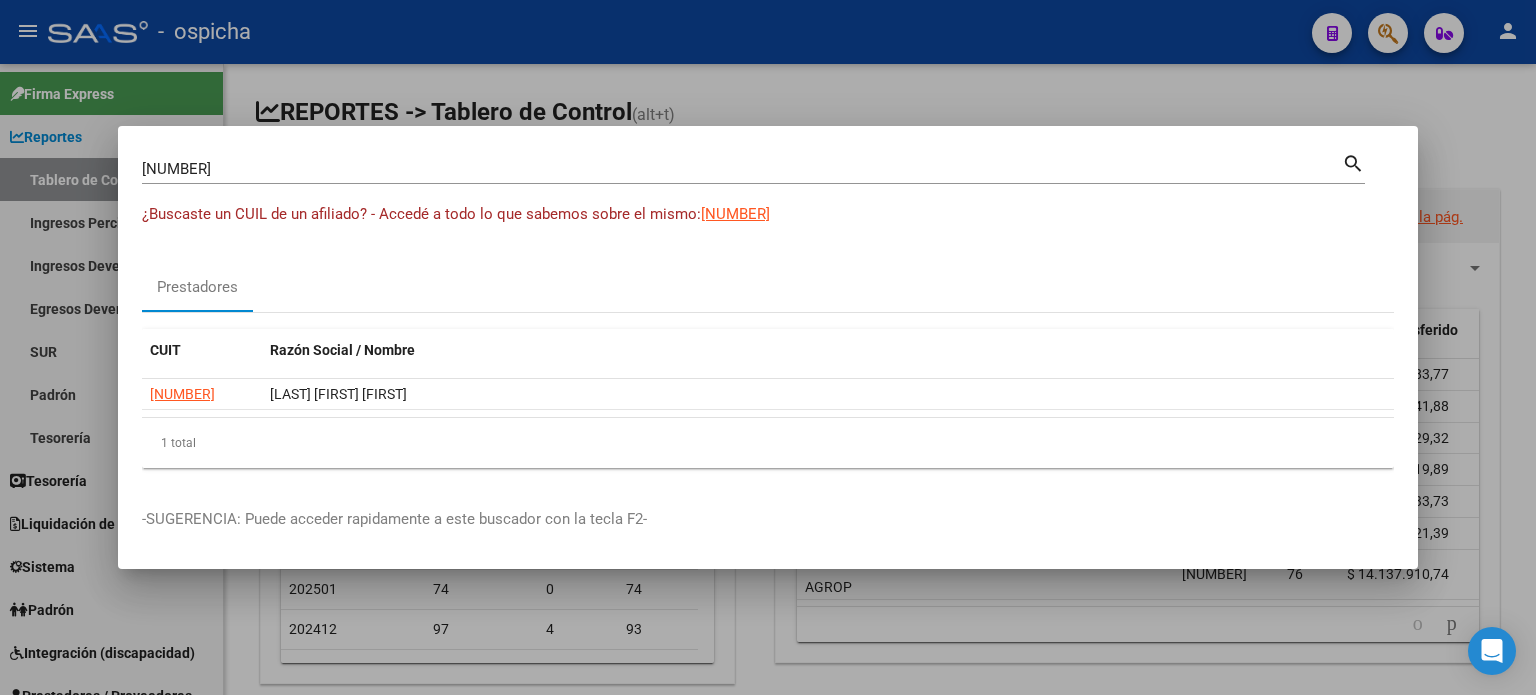 click at bounding box center (768, 347) 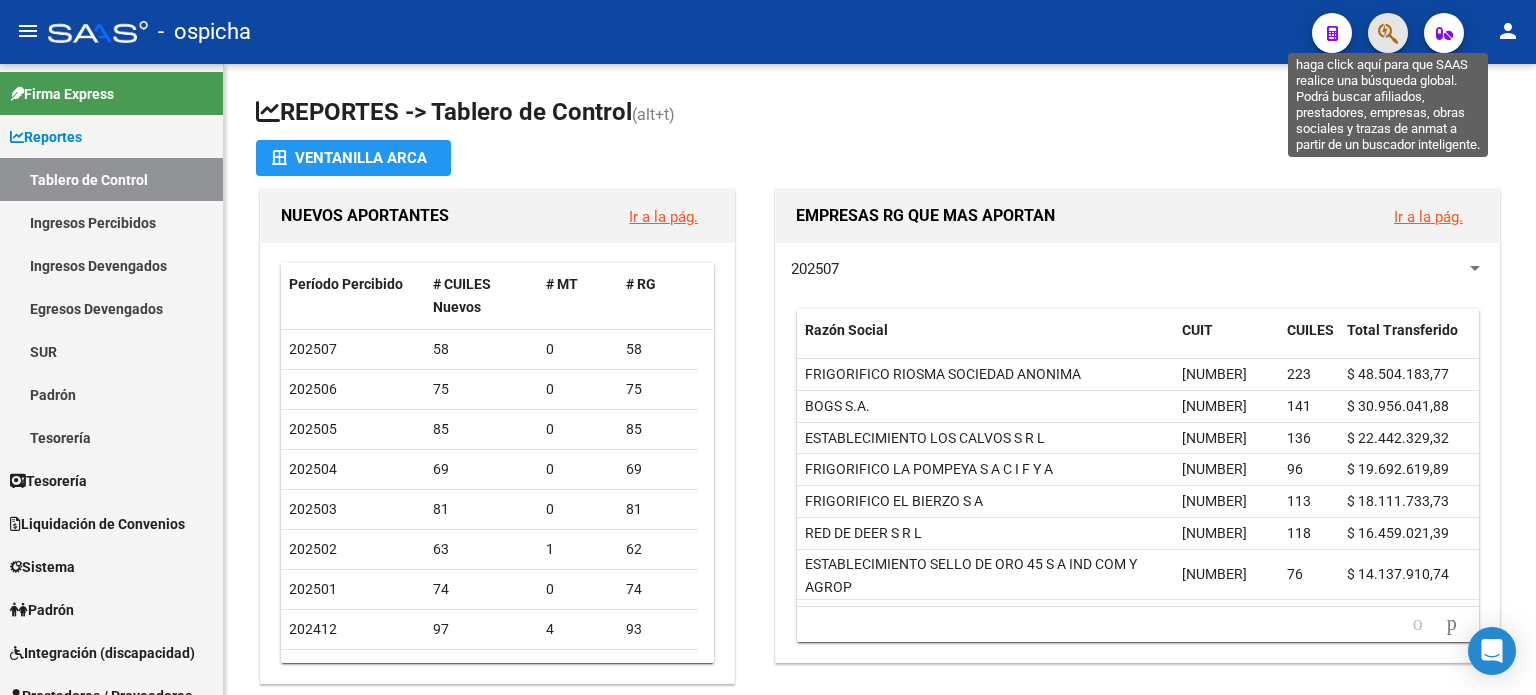 click 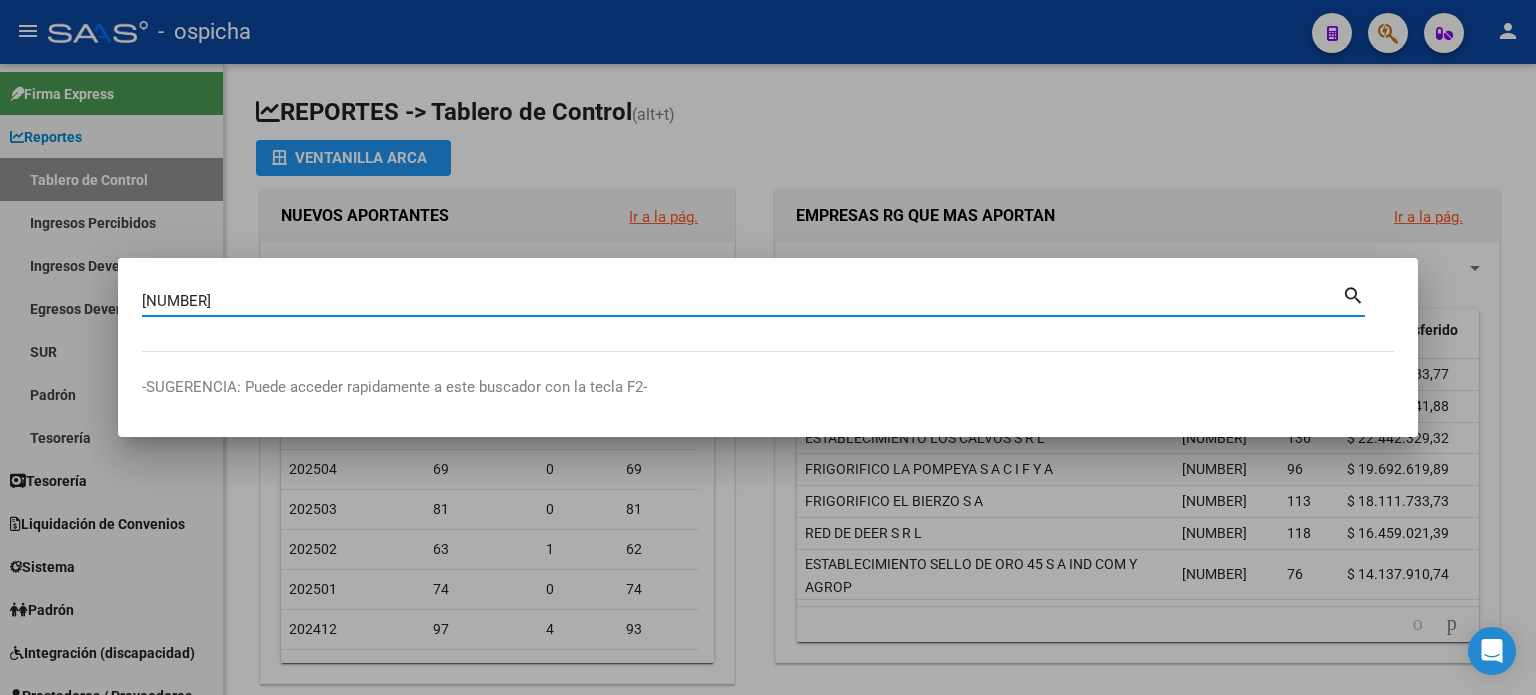 type on "[NUMBER]" 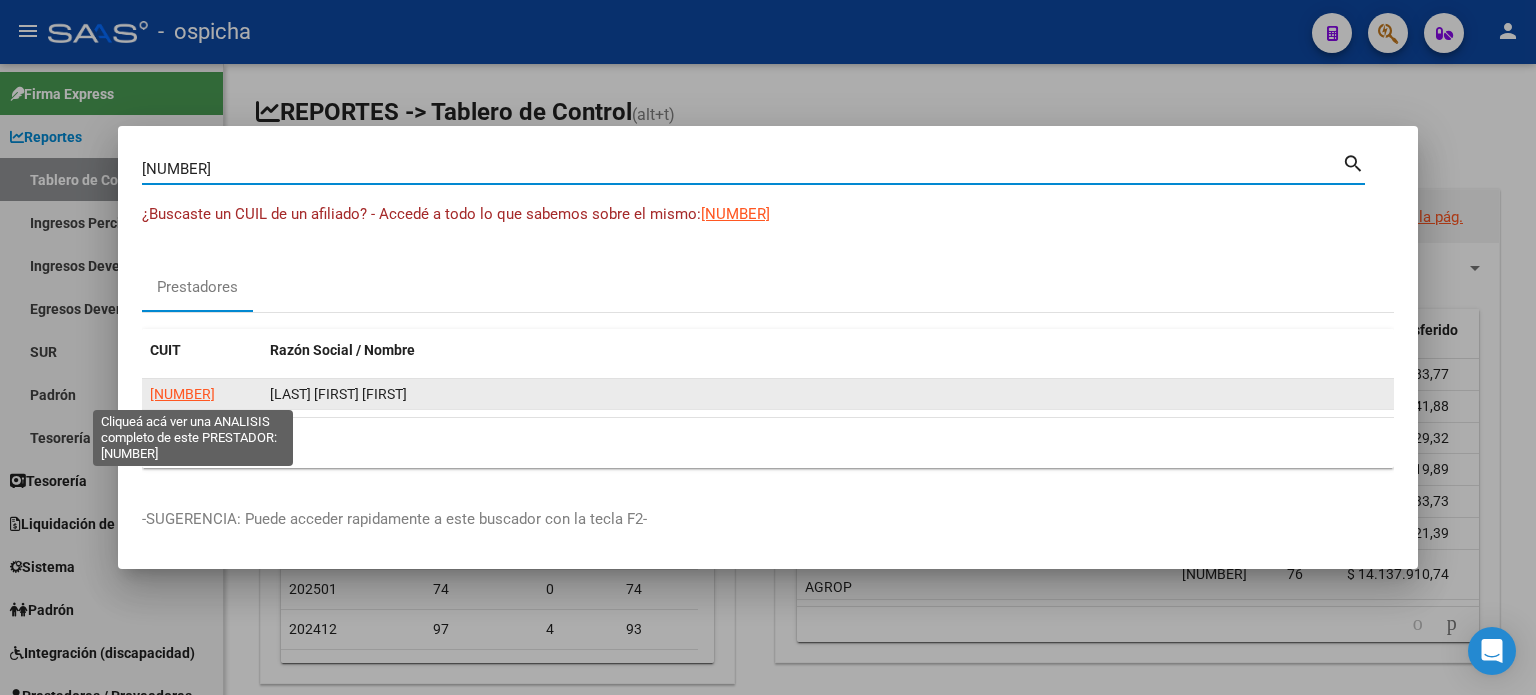 click on "[NUMBER]" 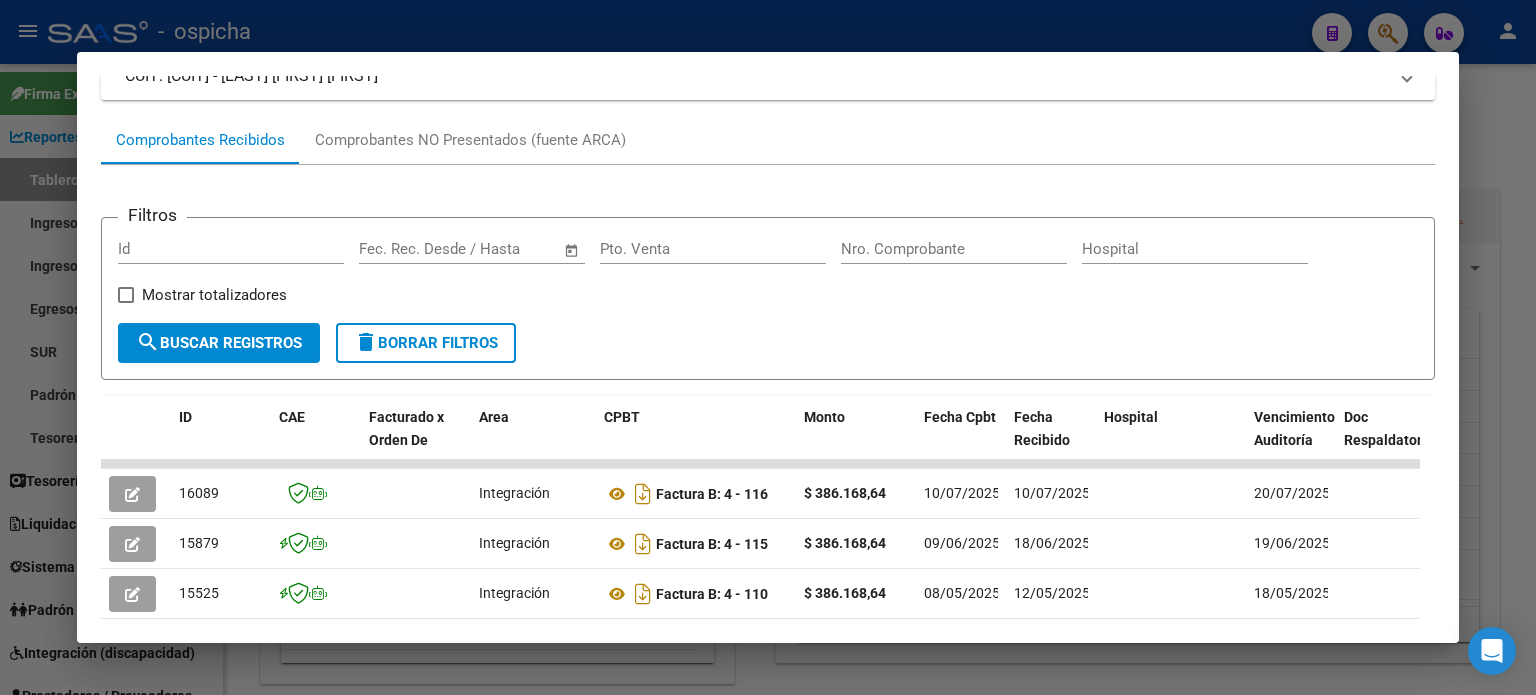 scroll, scrollTop: 190, scrollLeft: 0, axis: vertical 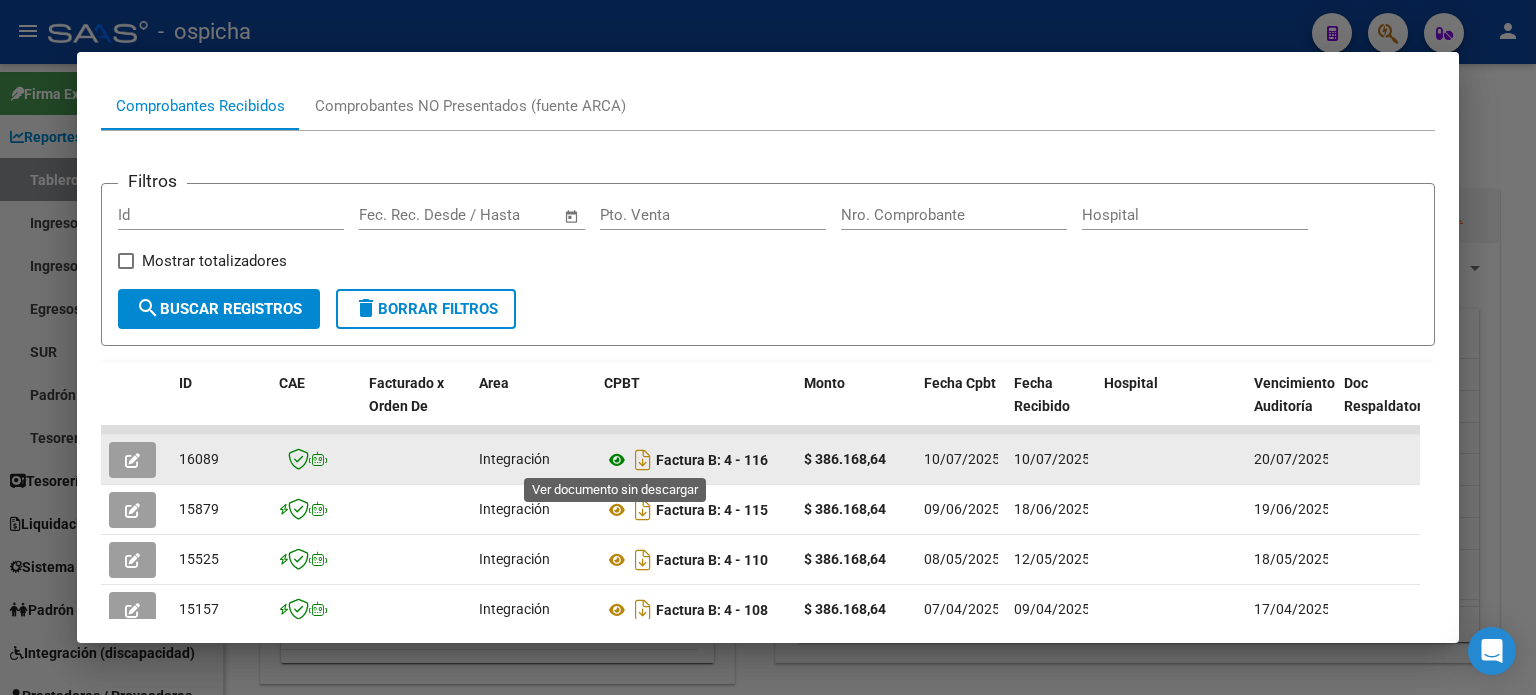 click 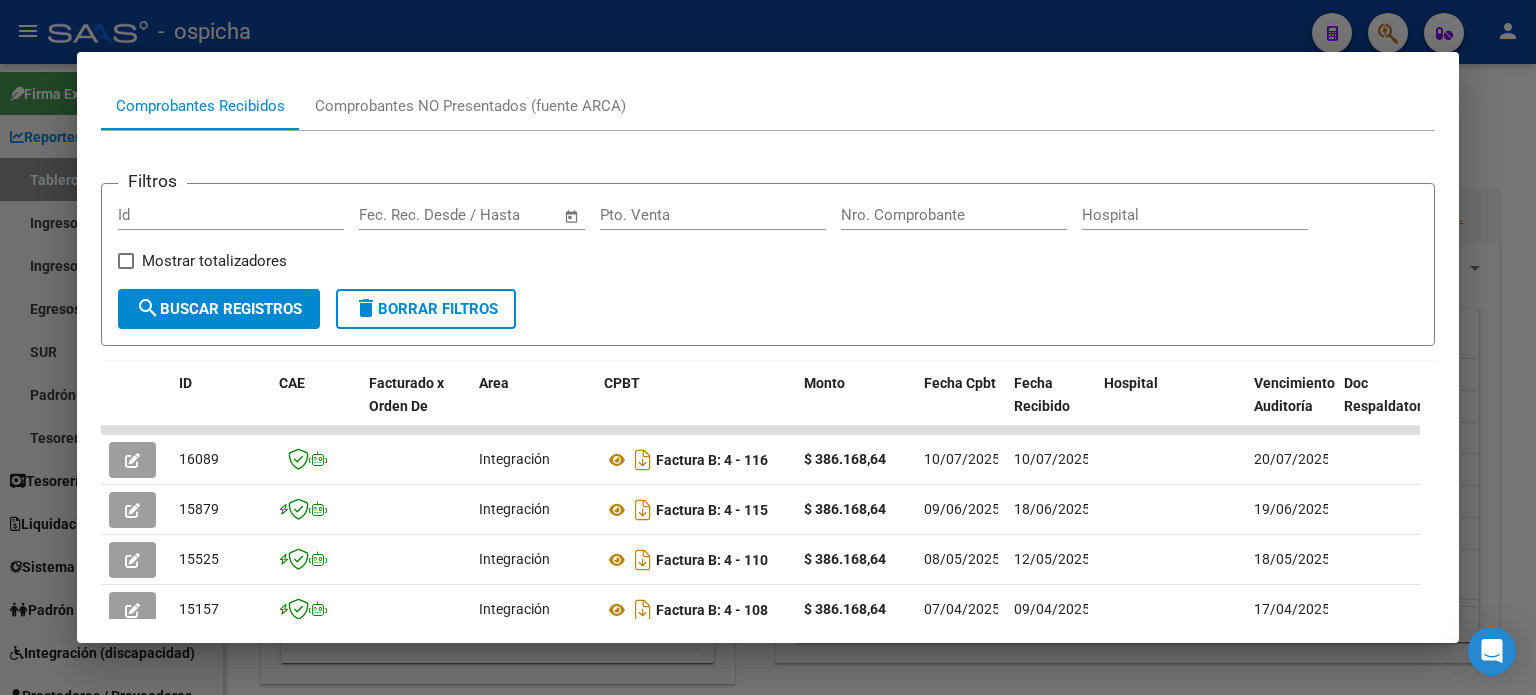 click at bounding box center (768, 347) 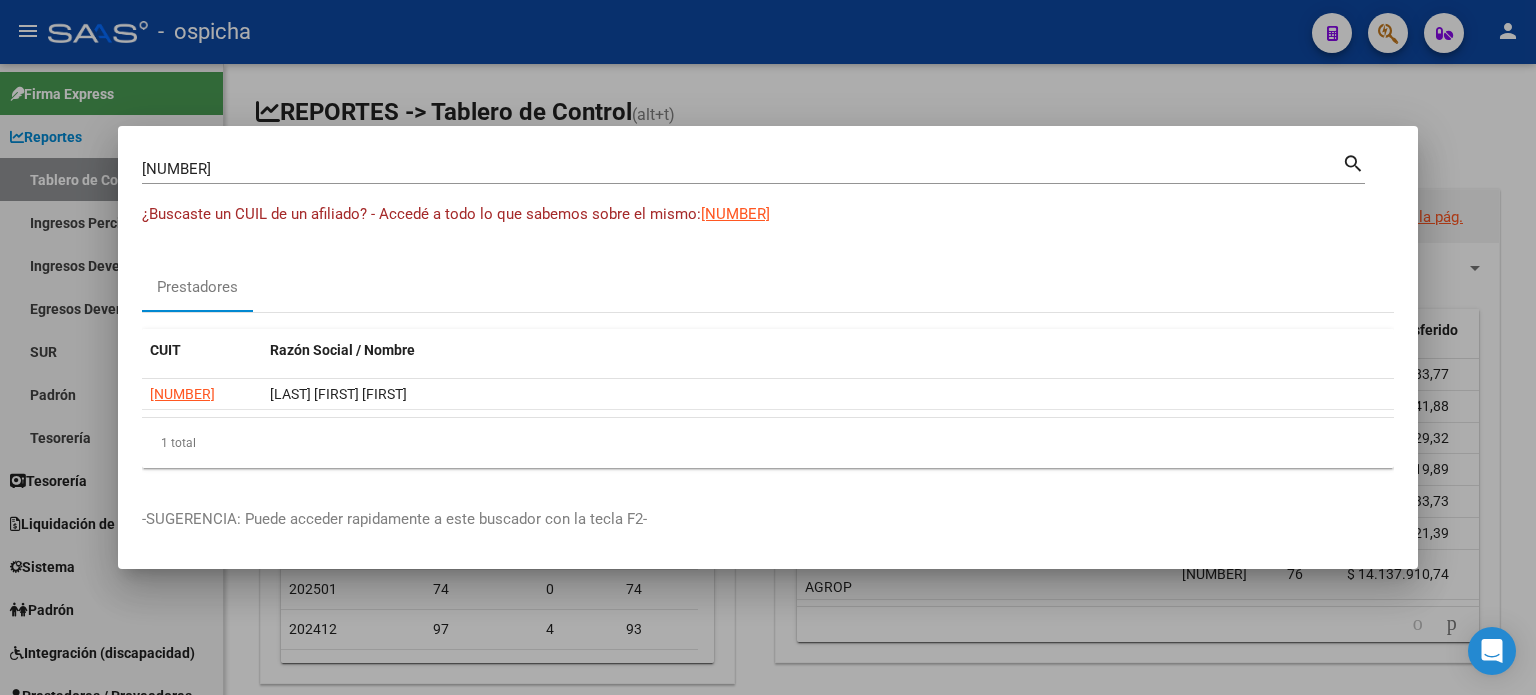 click at bounding box center [768, 347] 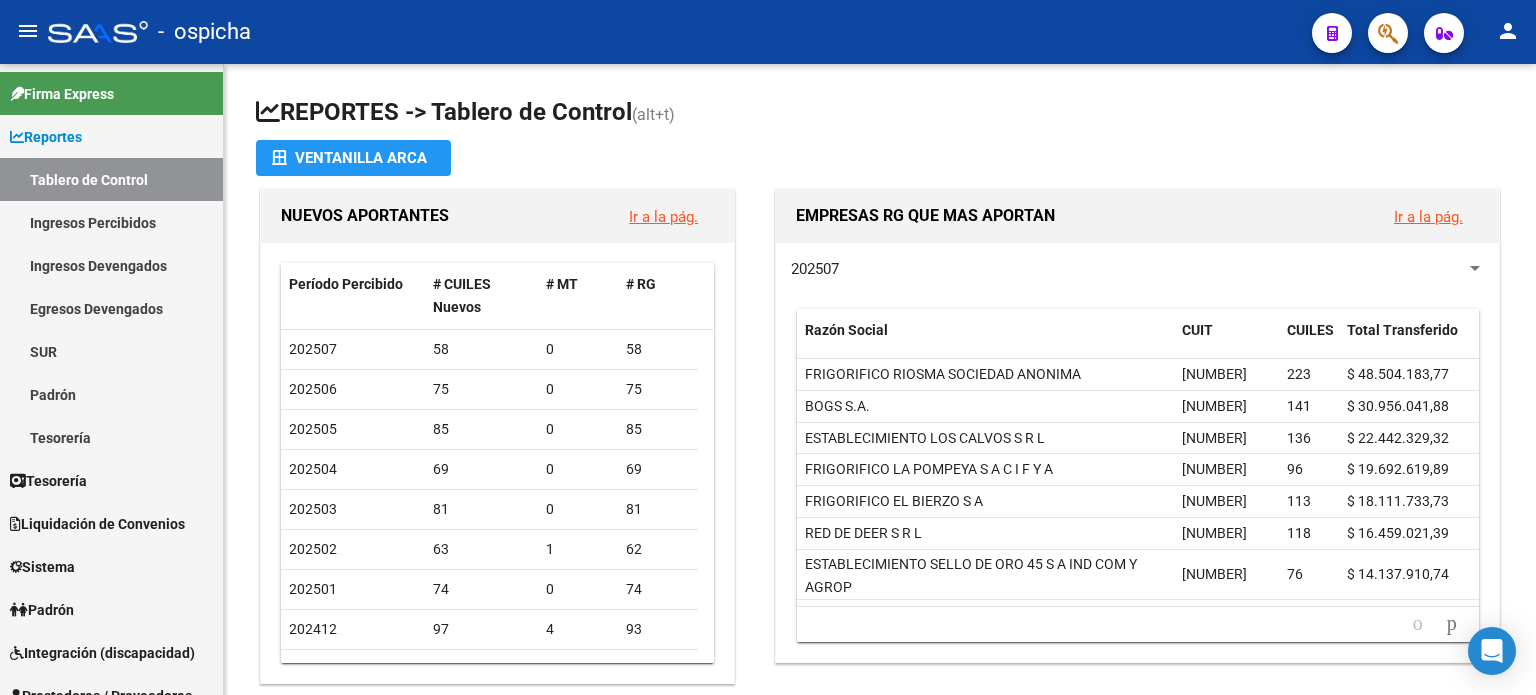 click 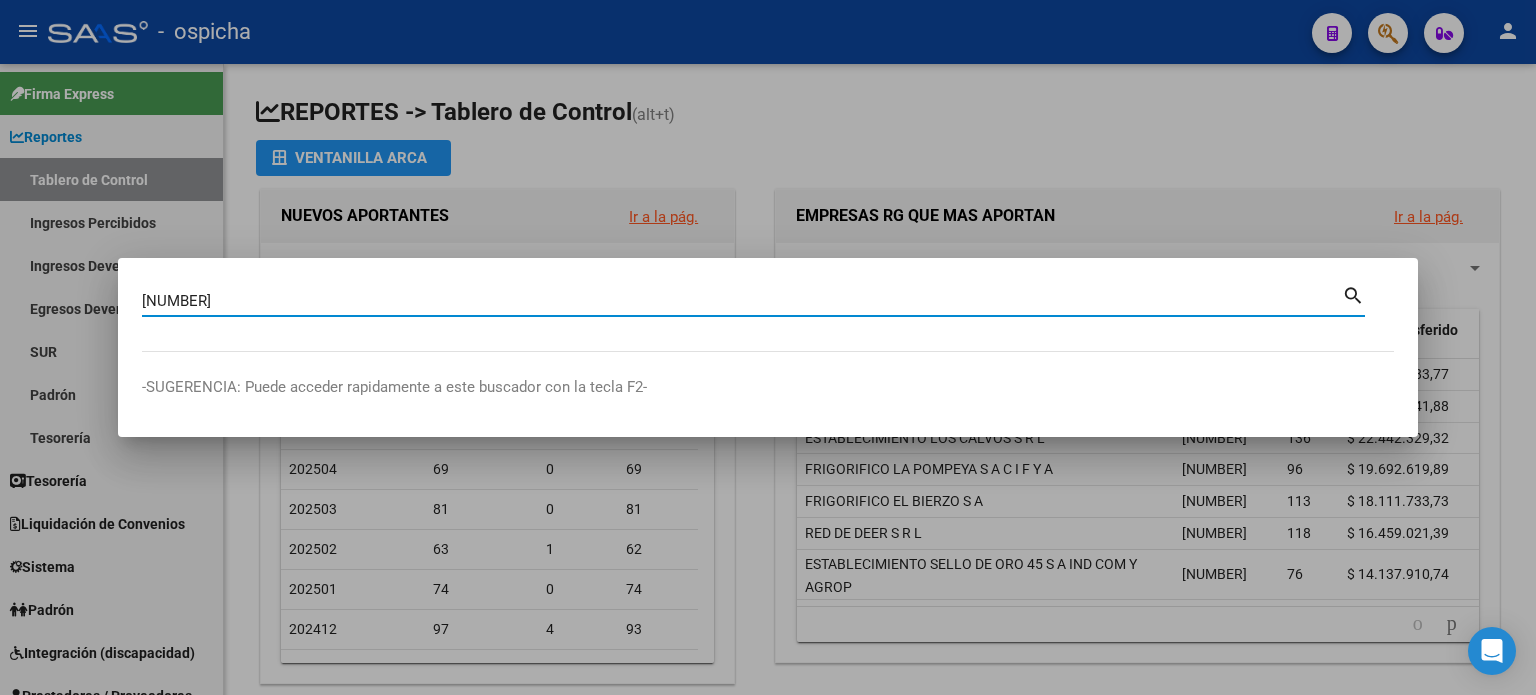 type on "[NUMBER]" 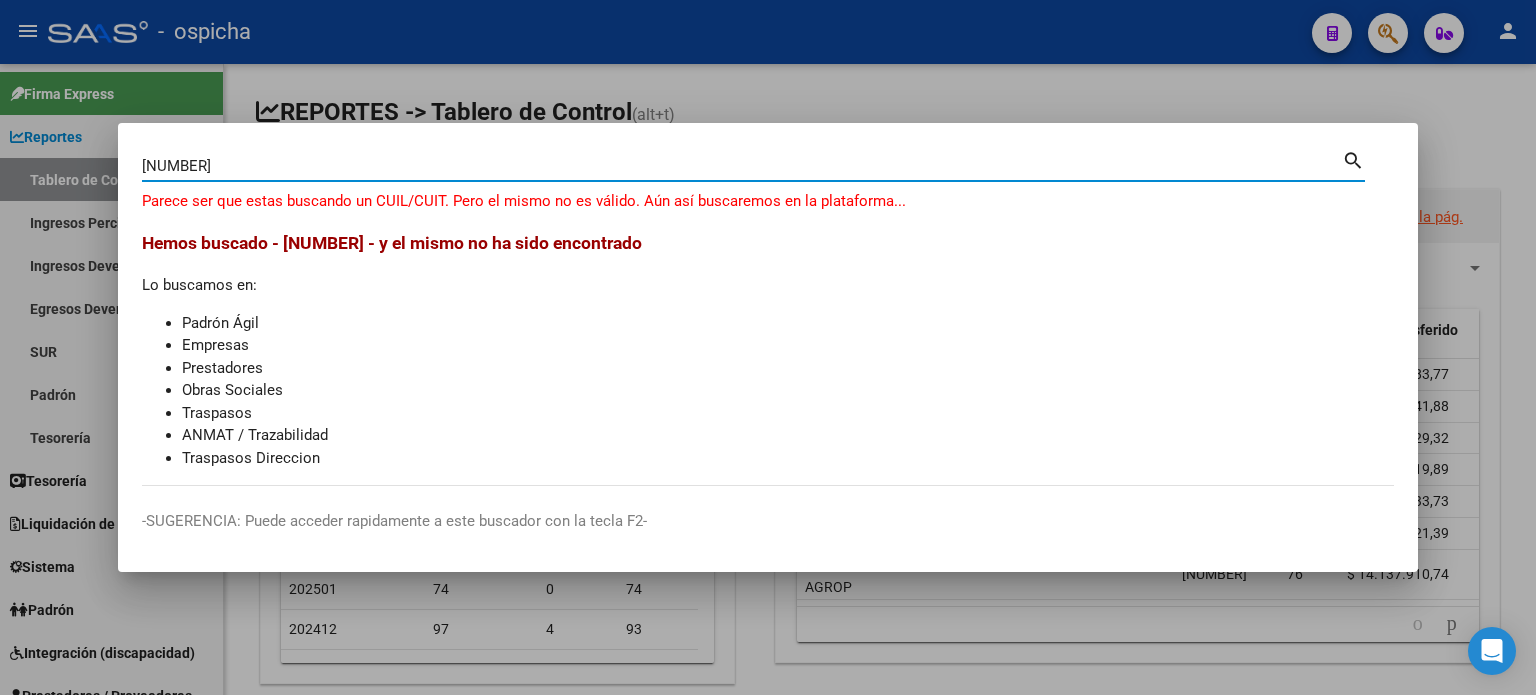 click at bounding box center [768, 347] 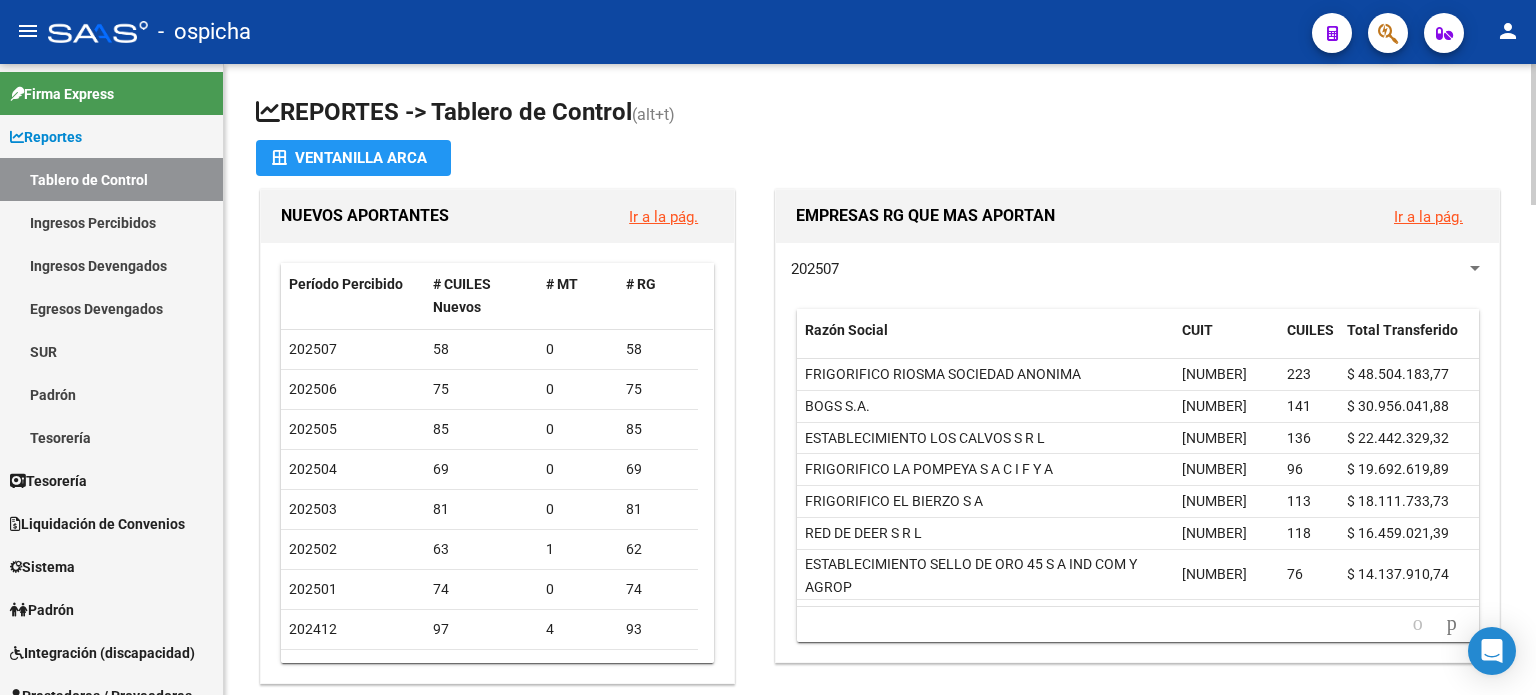 click on "Ventanilla ARCA" 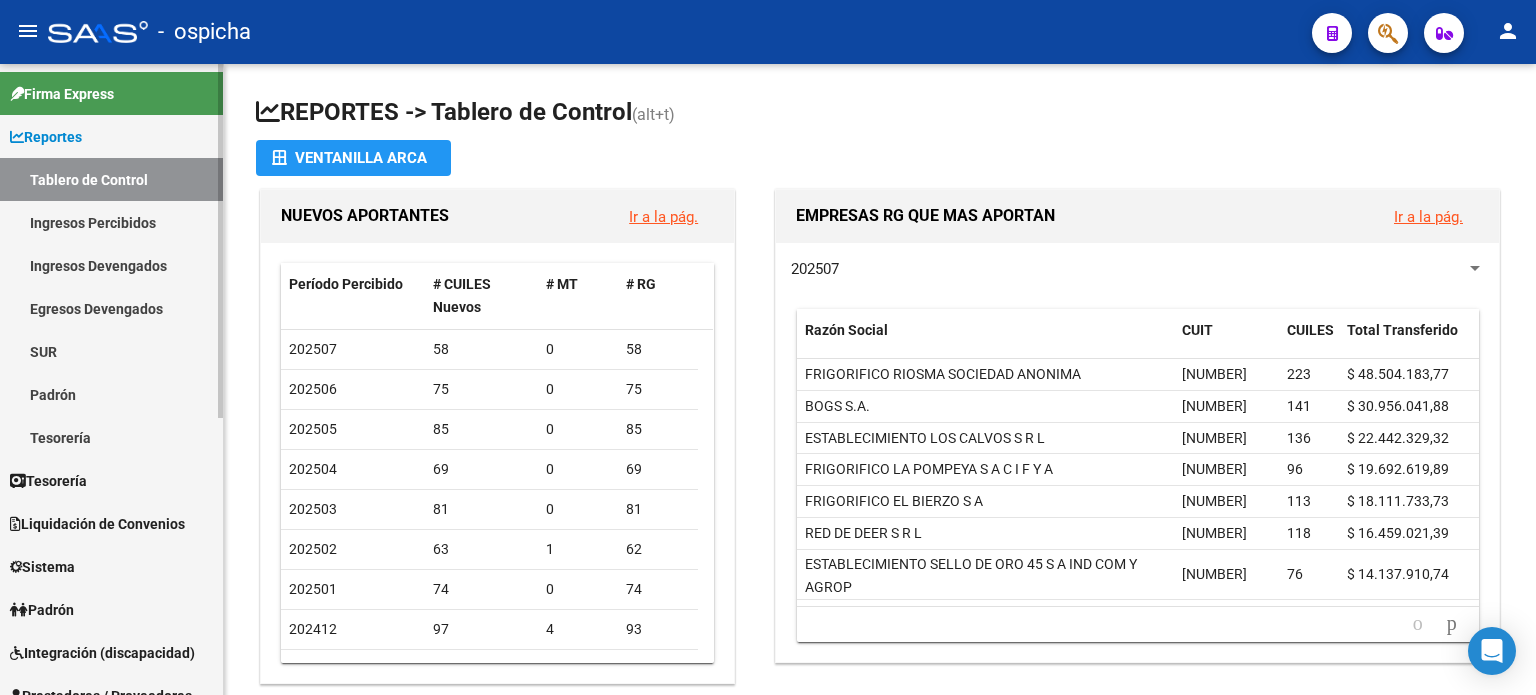 click on "Integración (discapacidad)" at bounding box center [102, 653] 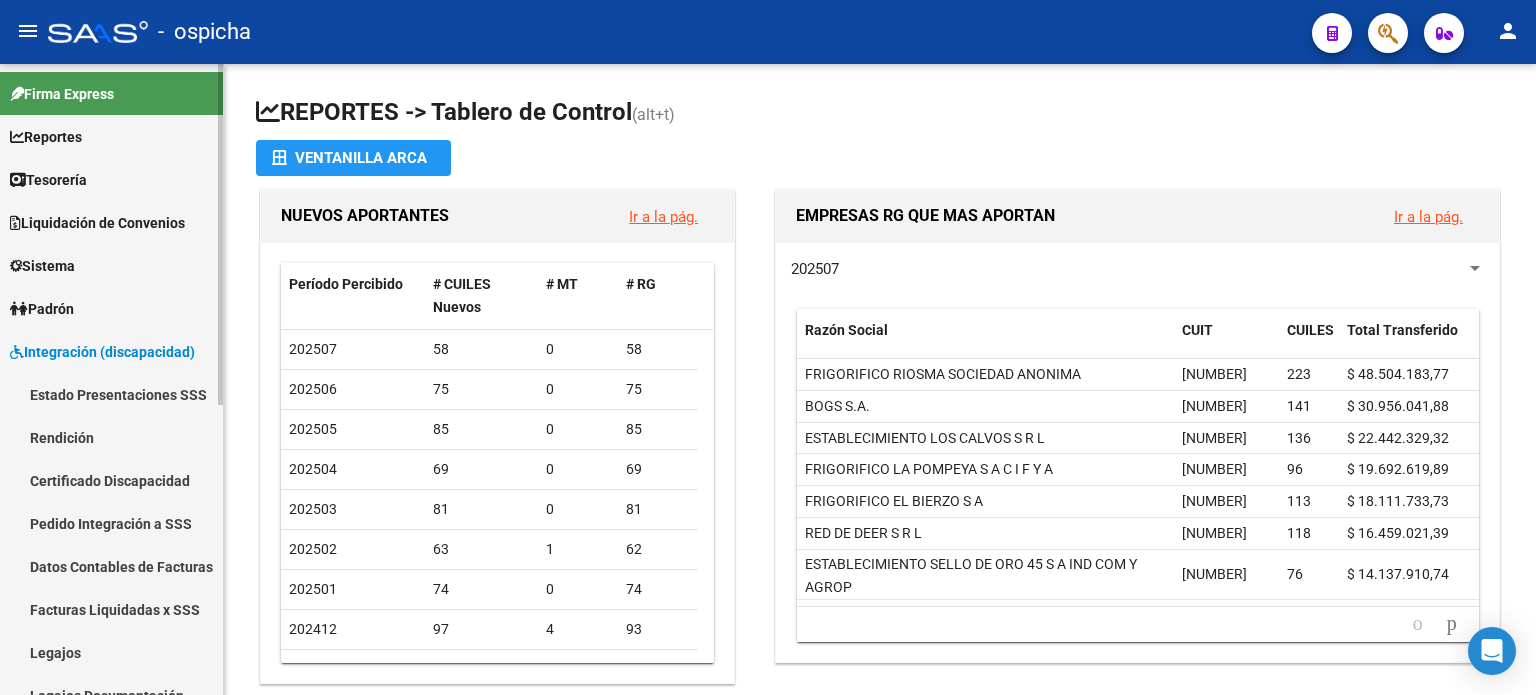 click on "Facturas Liquidadas x SSS" at bounding box center [111, 609] 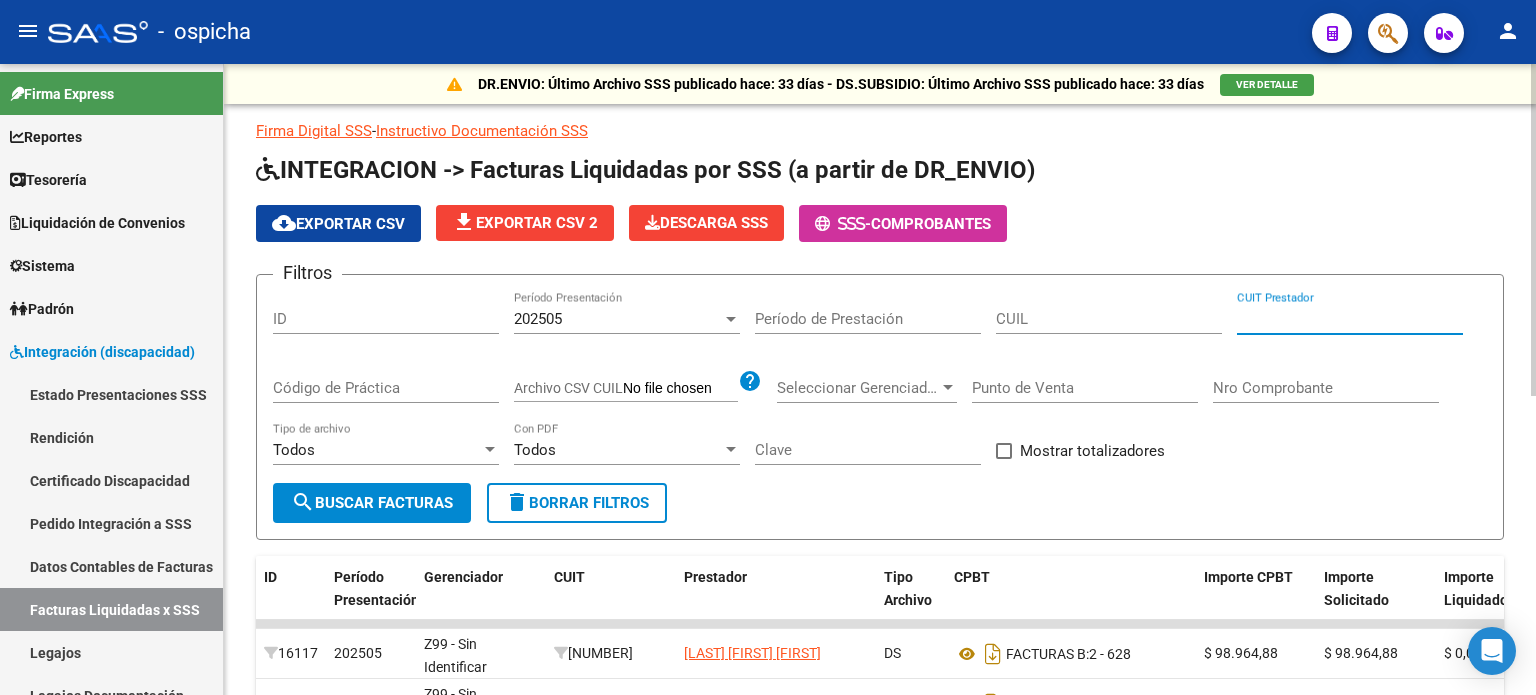click on "CUIT Prestador" at bounding box center (1350, 319) 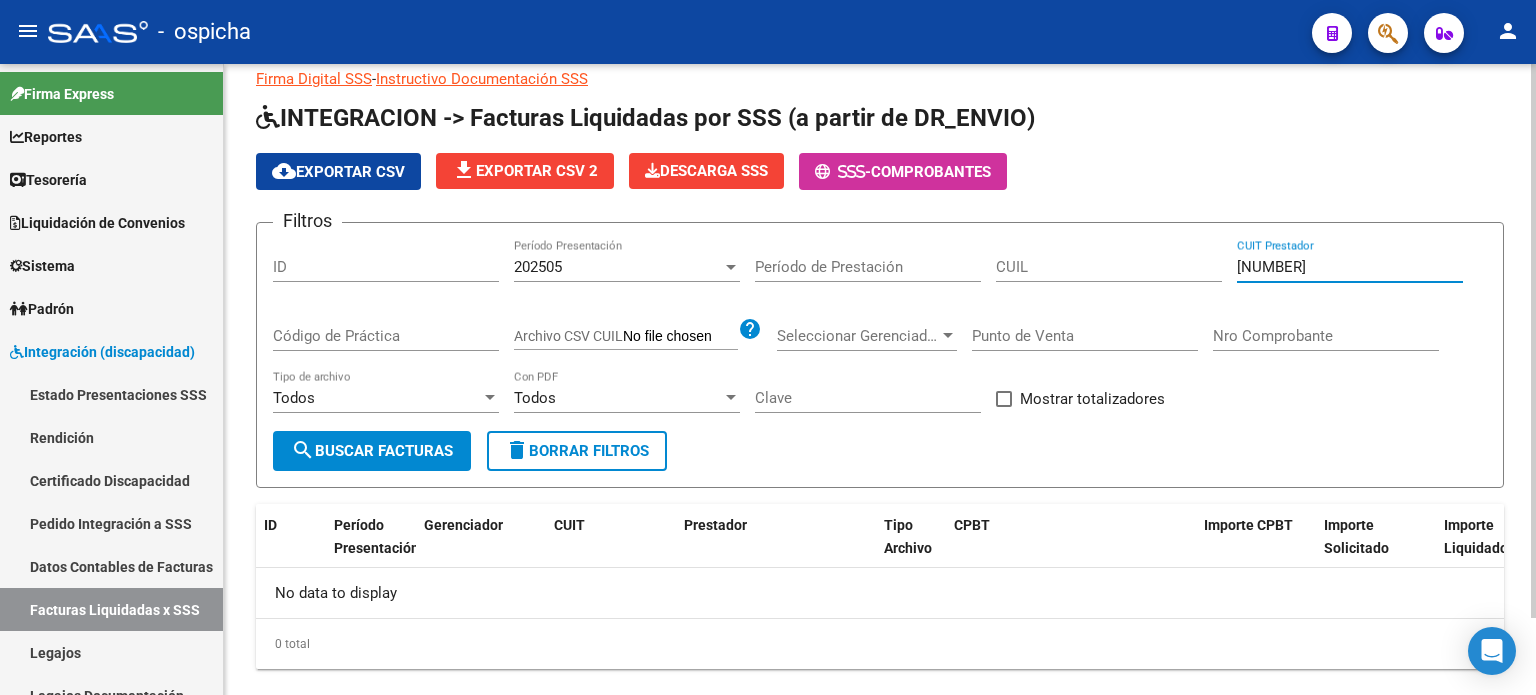 scroll, scrollTop: 0, scrollLeft: 0, axis: both 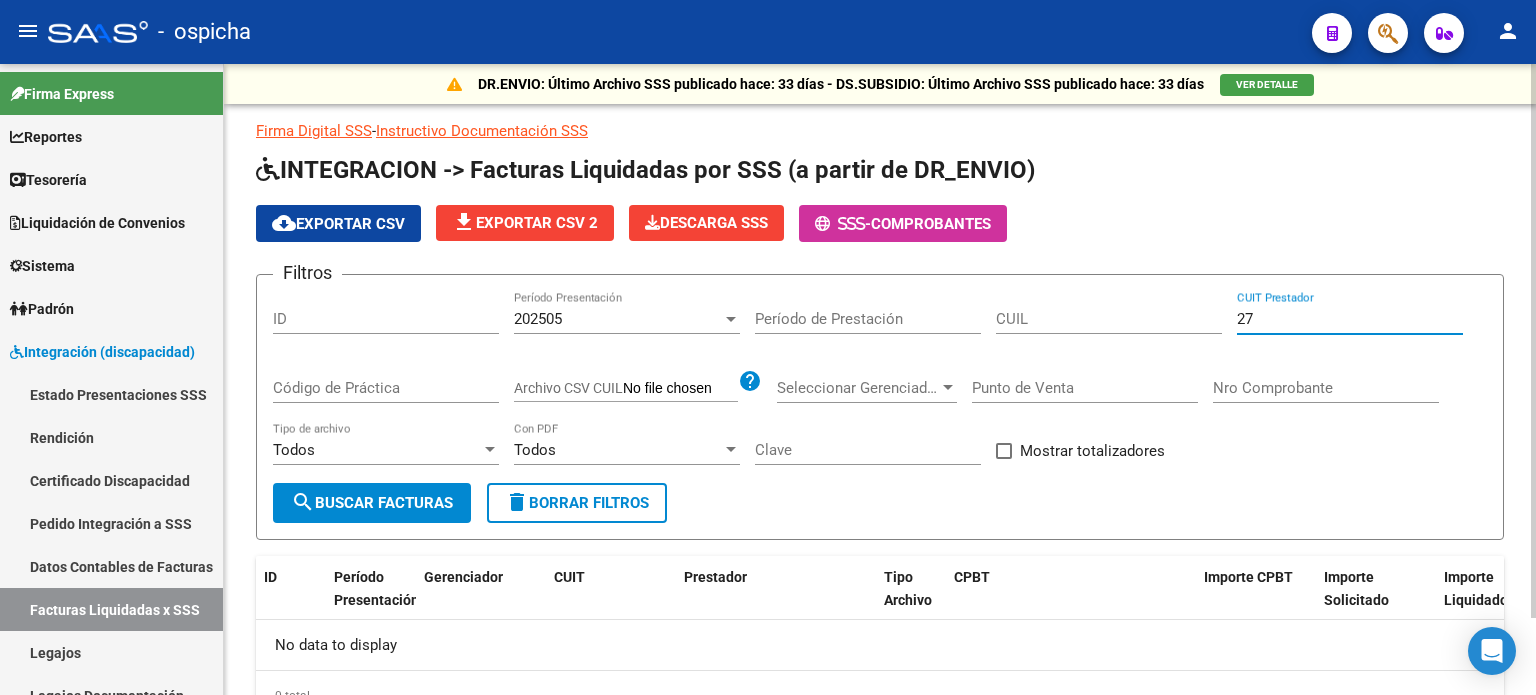 type on "2" 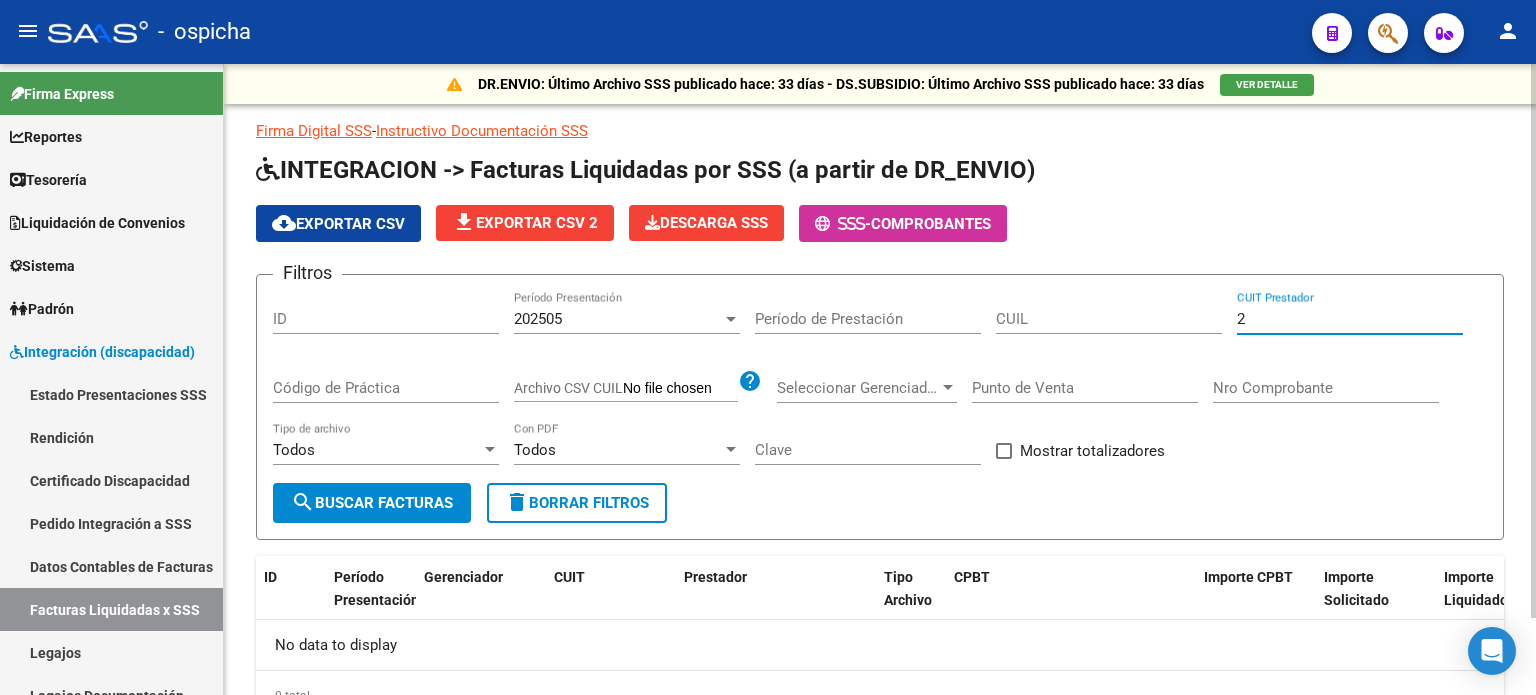 type 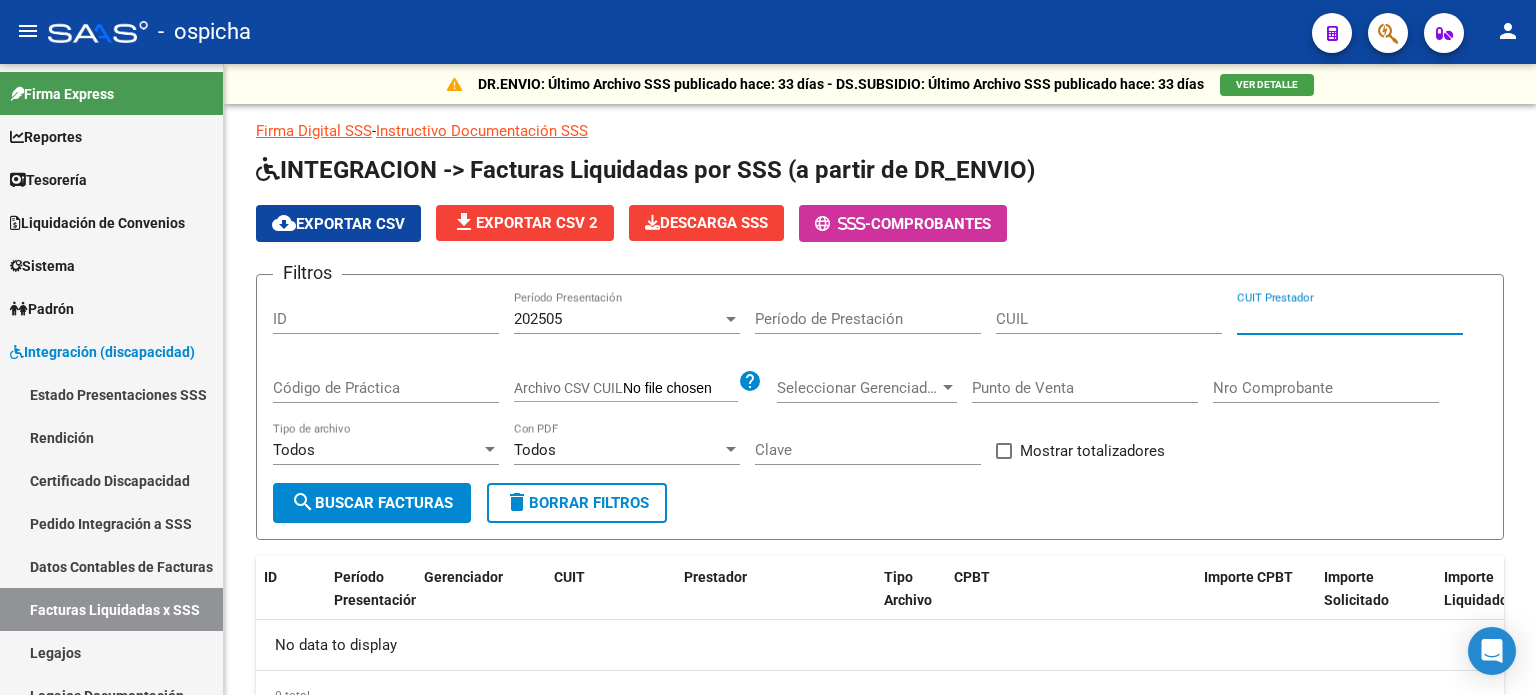 click 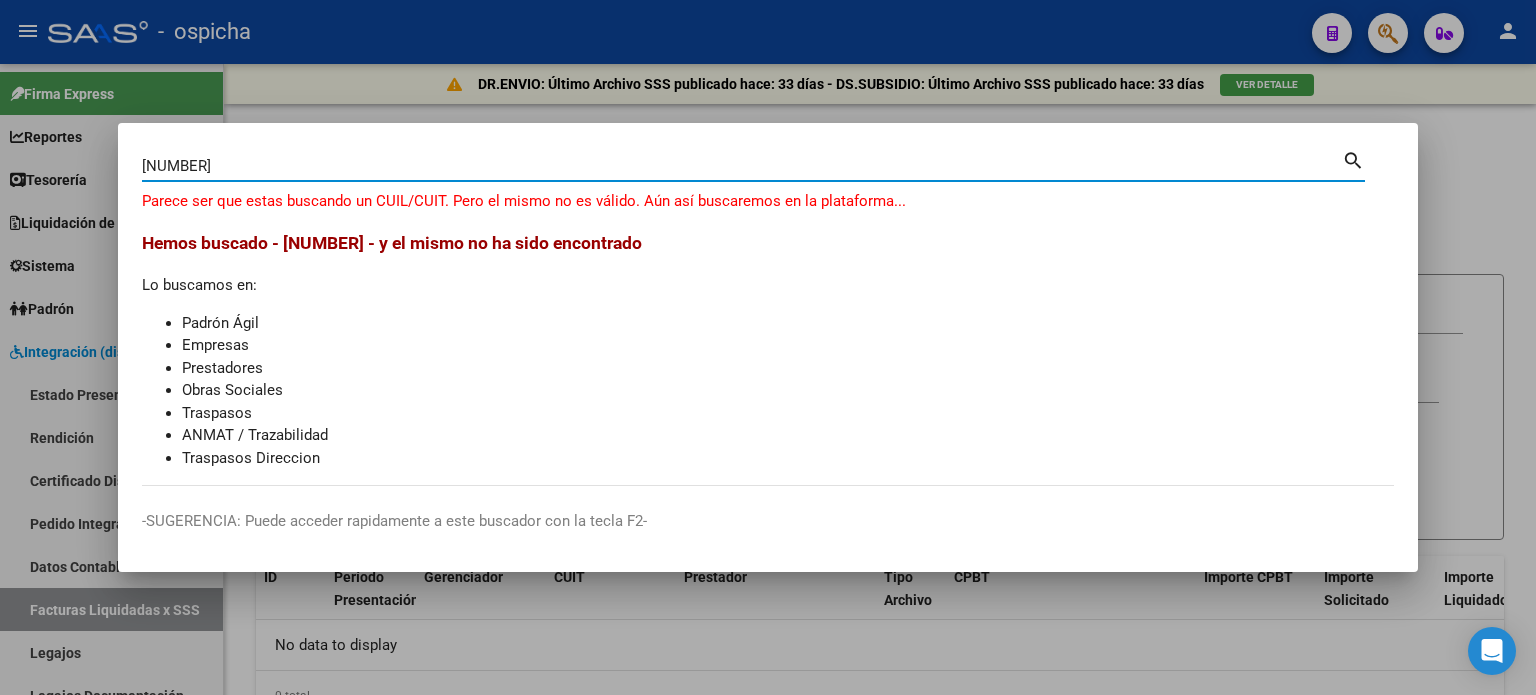 type on "[NUMBER]" 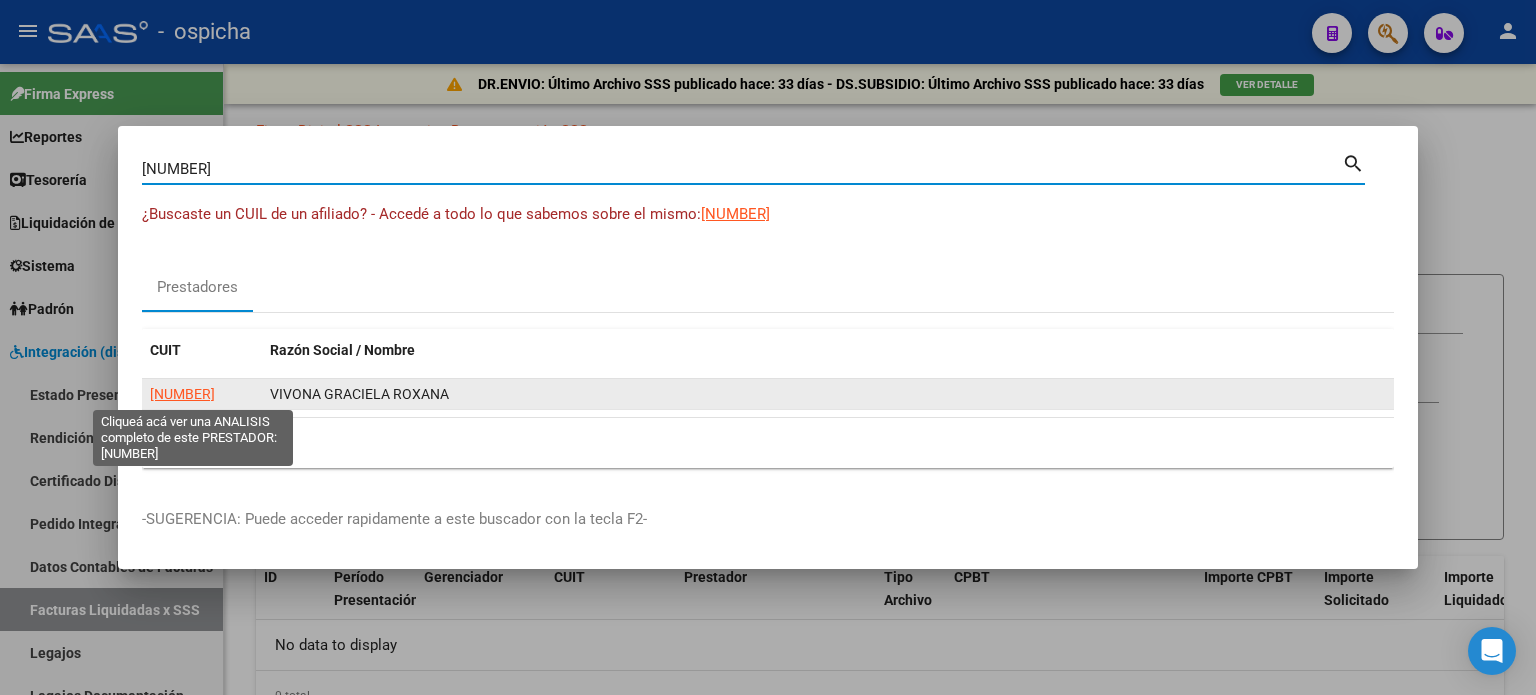 click on "[NUMBER]" 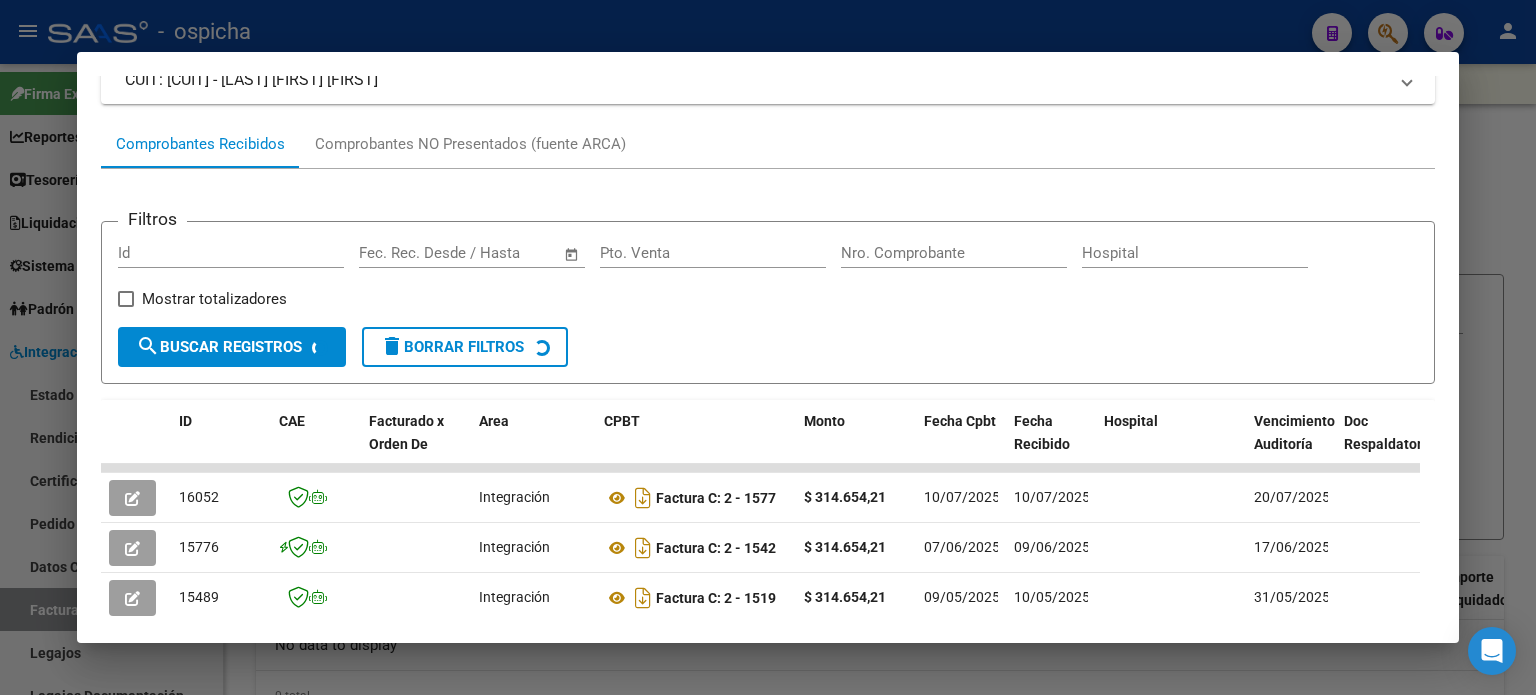 scroll, scrollTop: 400, scrollLeft: 0, axis: vertical 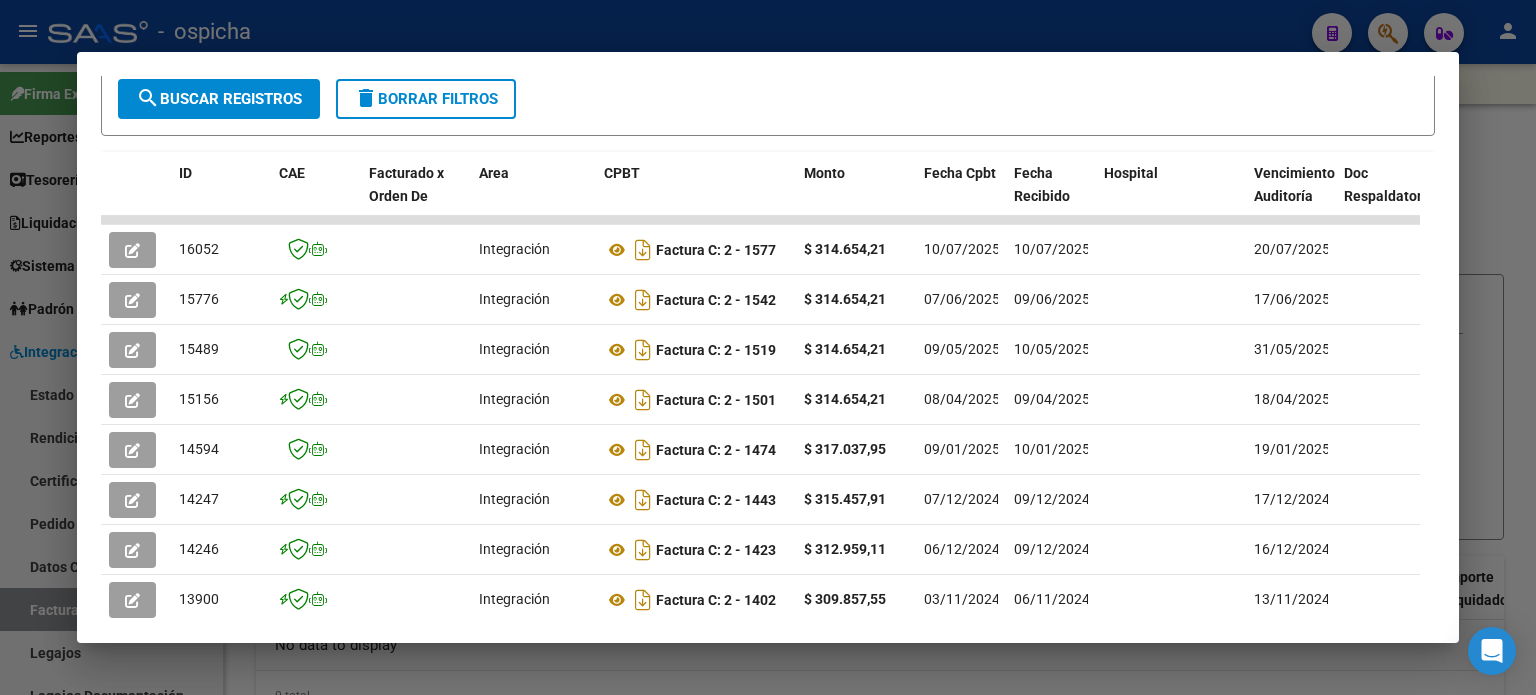click on "delete  Borrar Filtros" at bounding box center (426, 99) 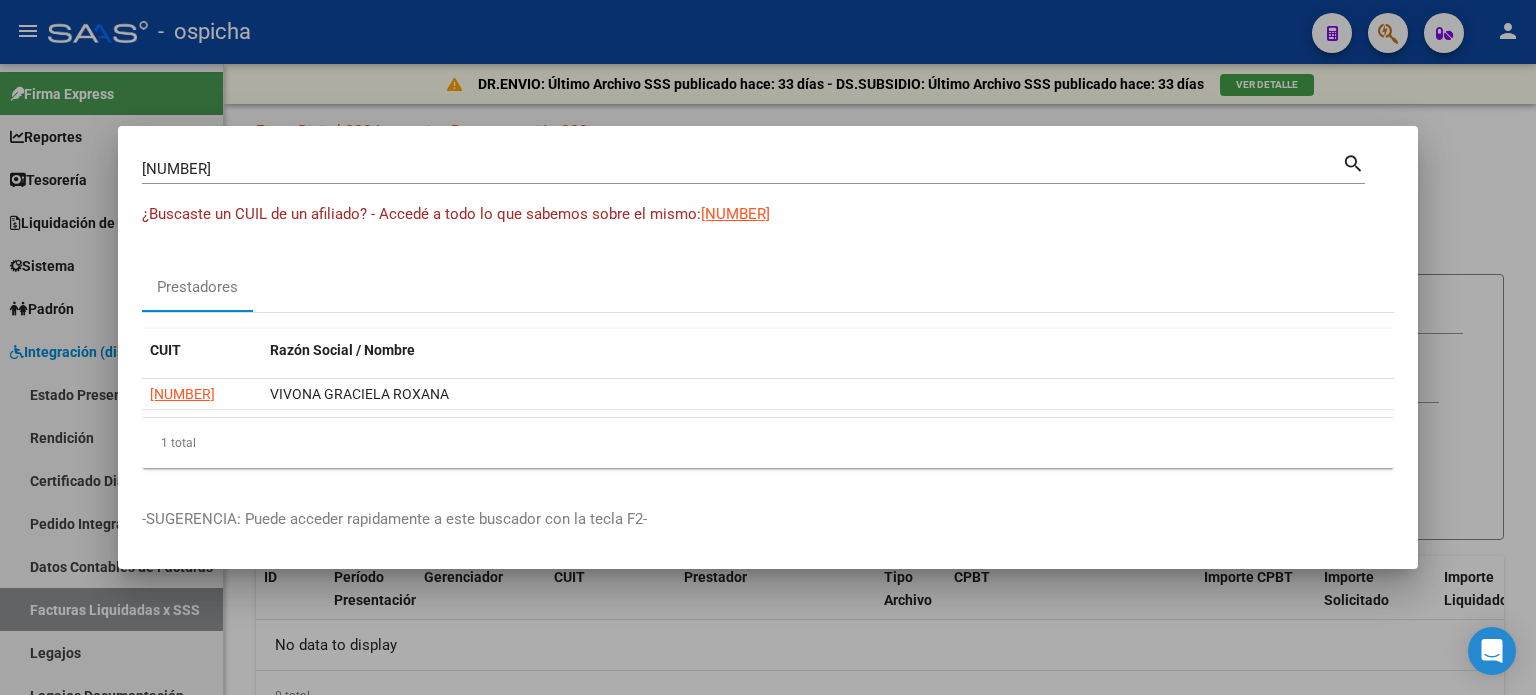 click on "[NUMBER]" at bounding box center (742, 169) 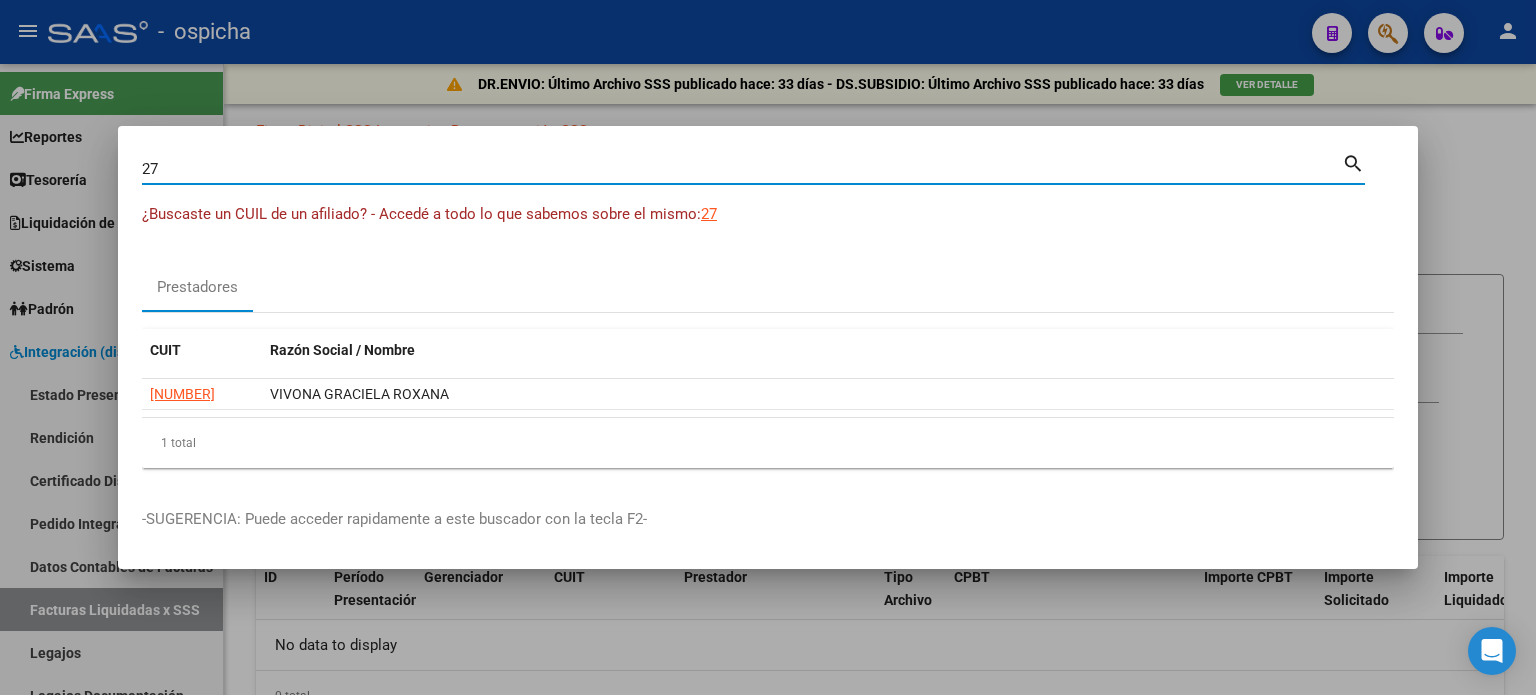 type on "2" 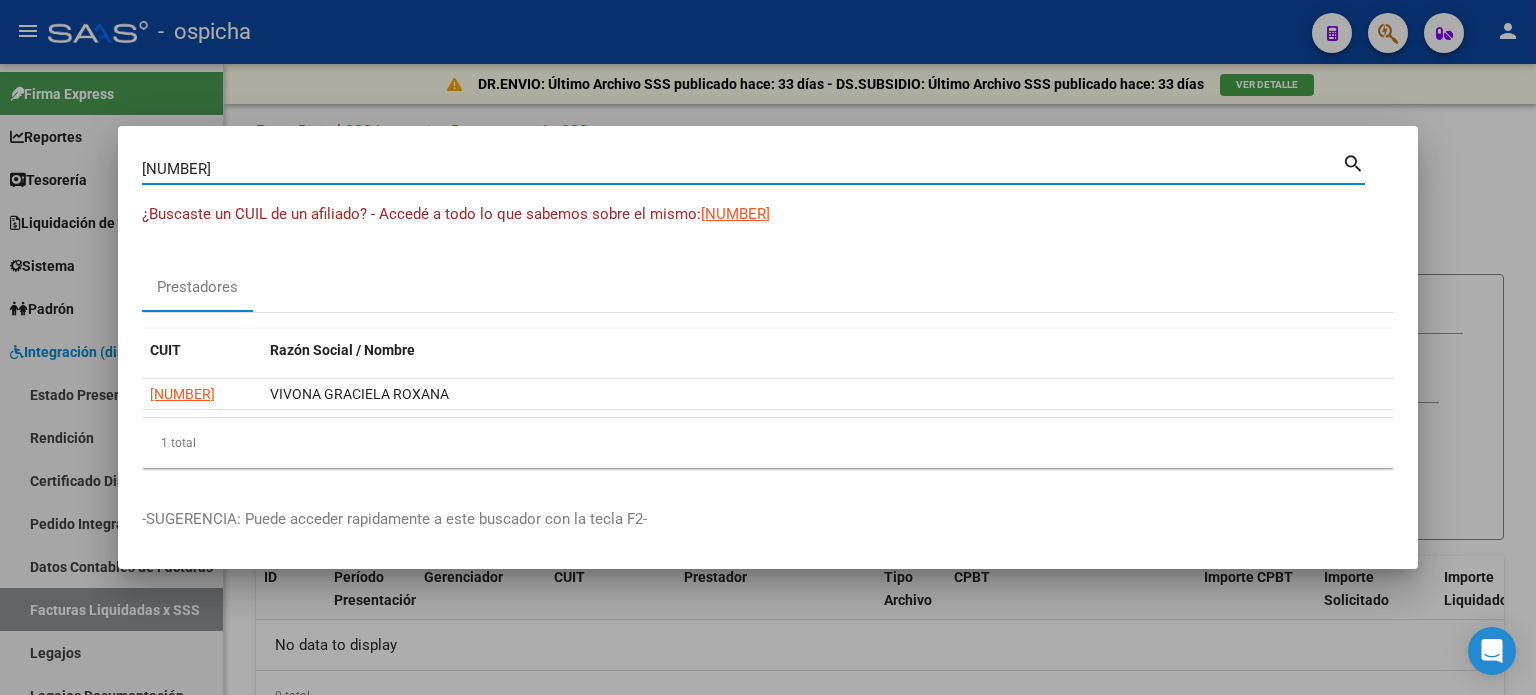 type on "[NUMBER]" 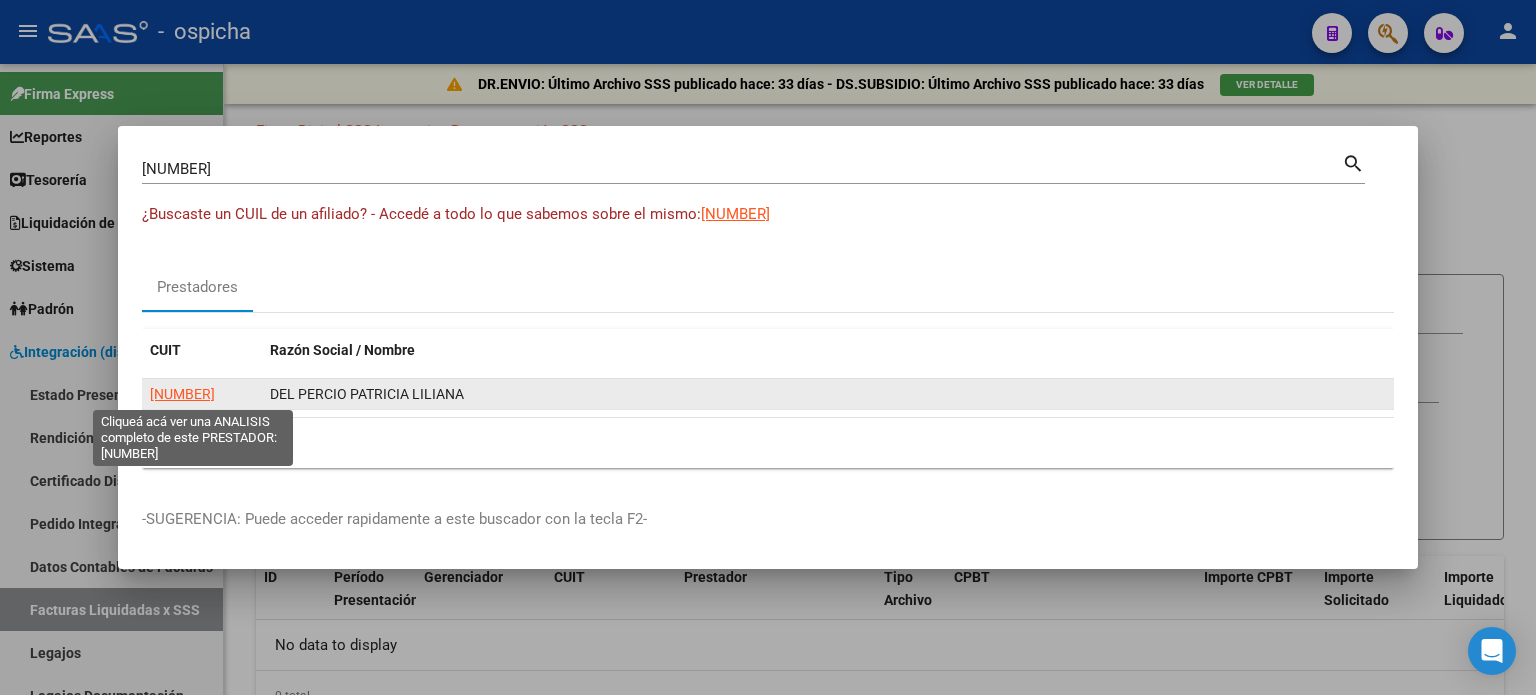click on "[NUMBER]" 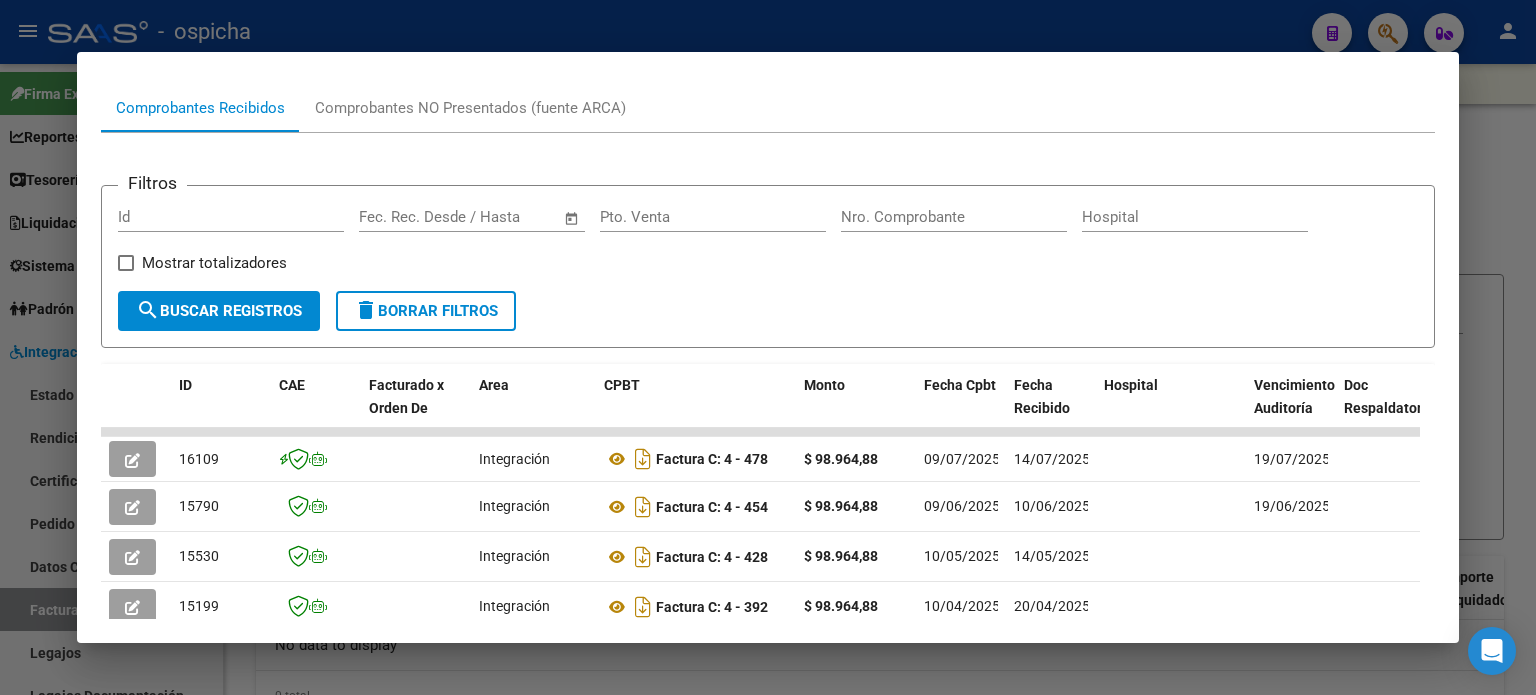scroll, scrollTop: 290, scrollLeft: 0, axis: vertical 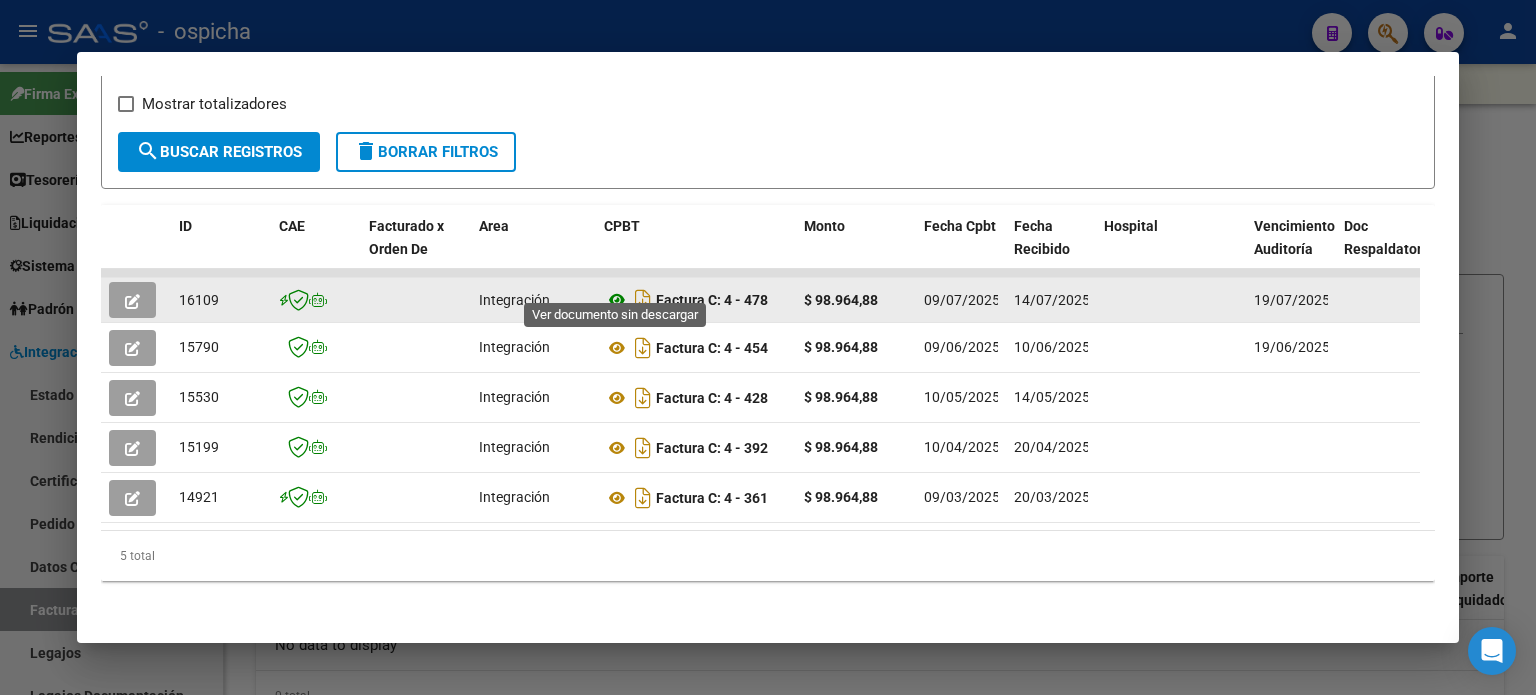 click 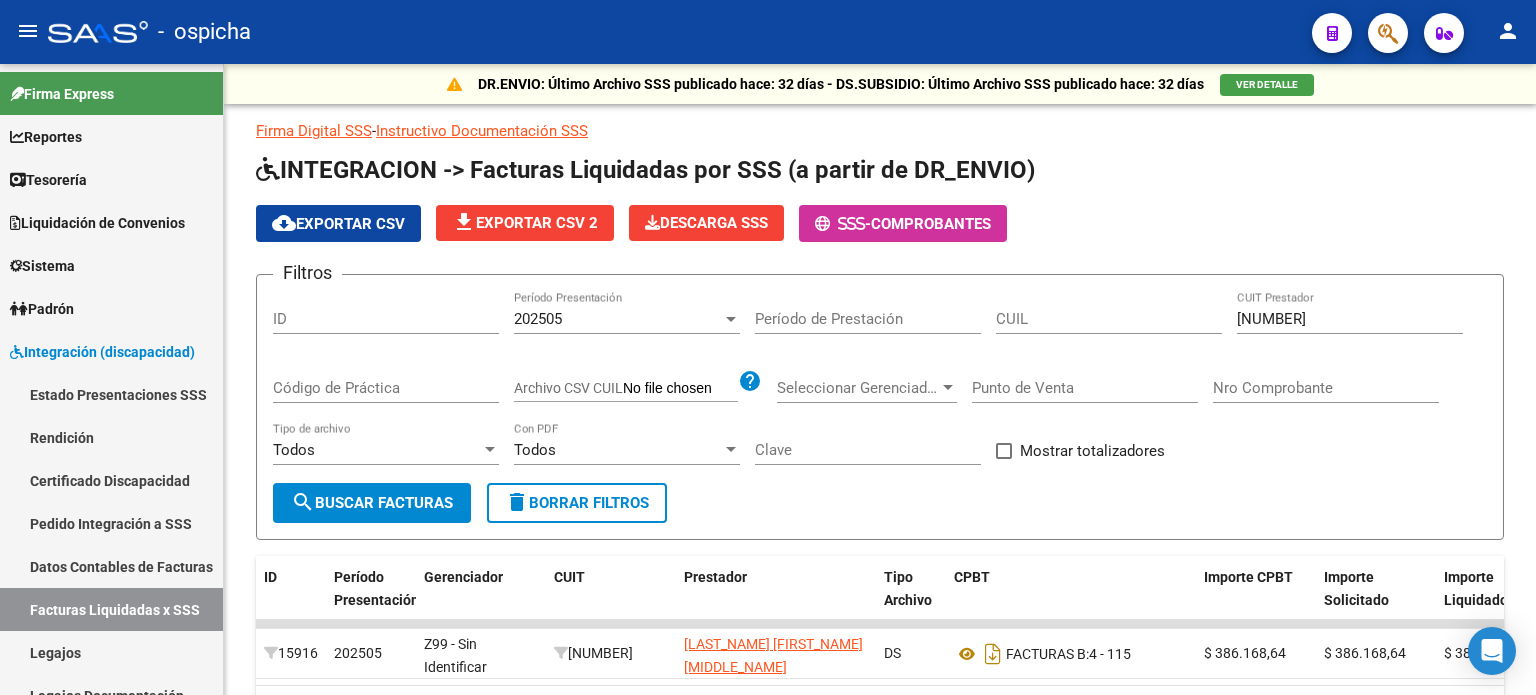 scroll, scrollTop: 0, scrollLeft: 0, axis: both 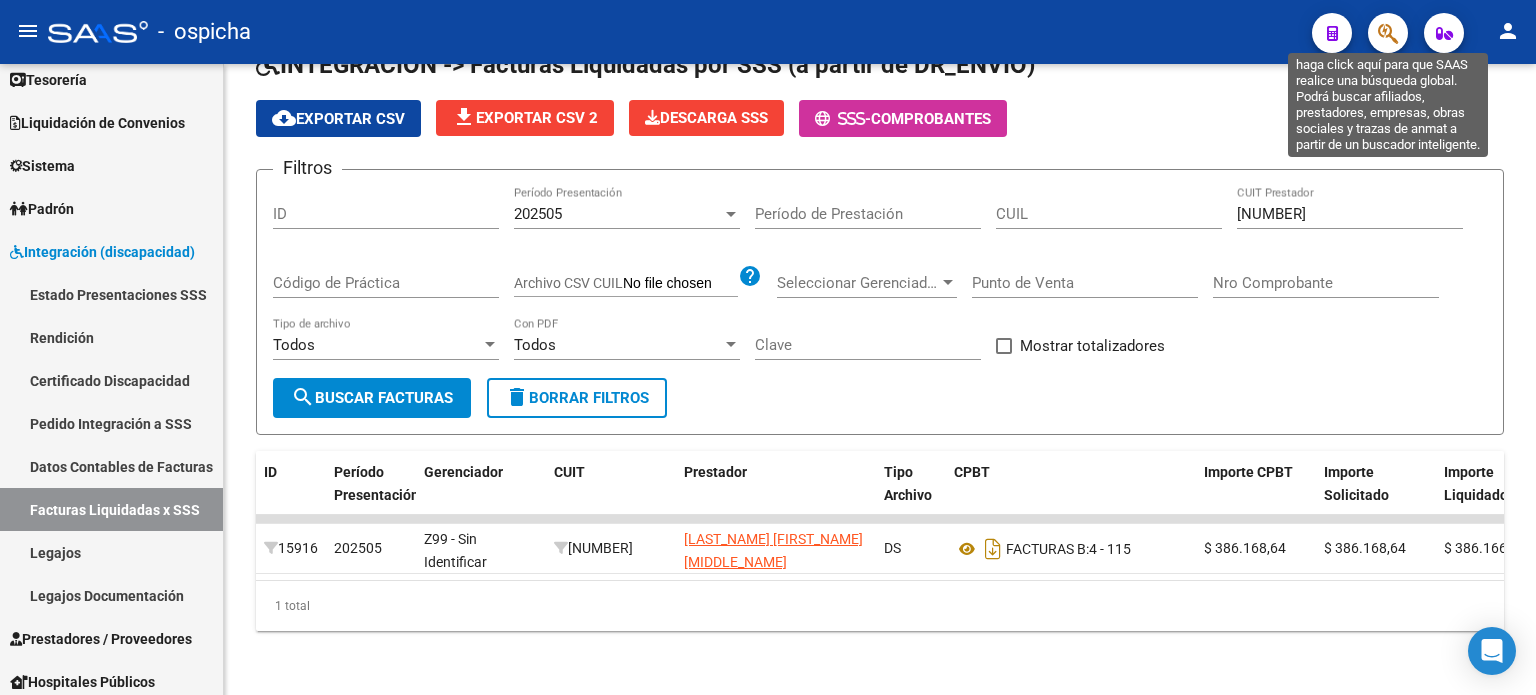 click 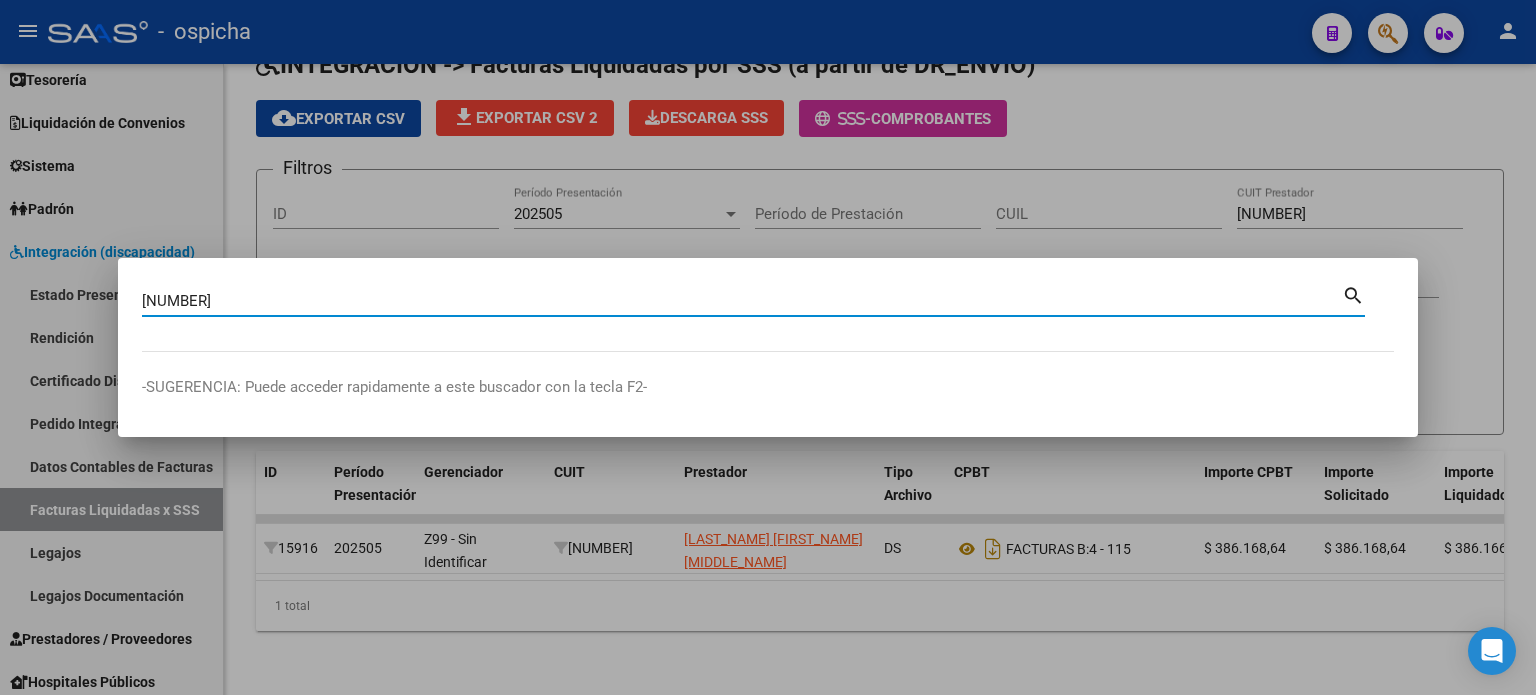 type on "27291920514" 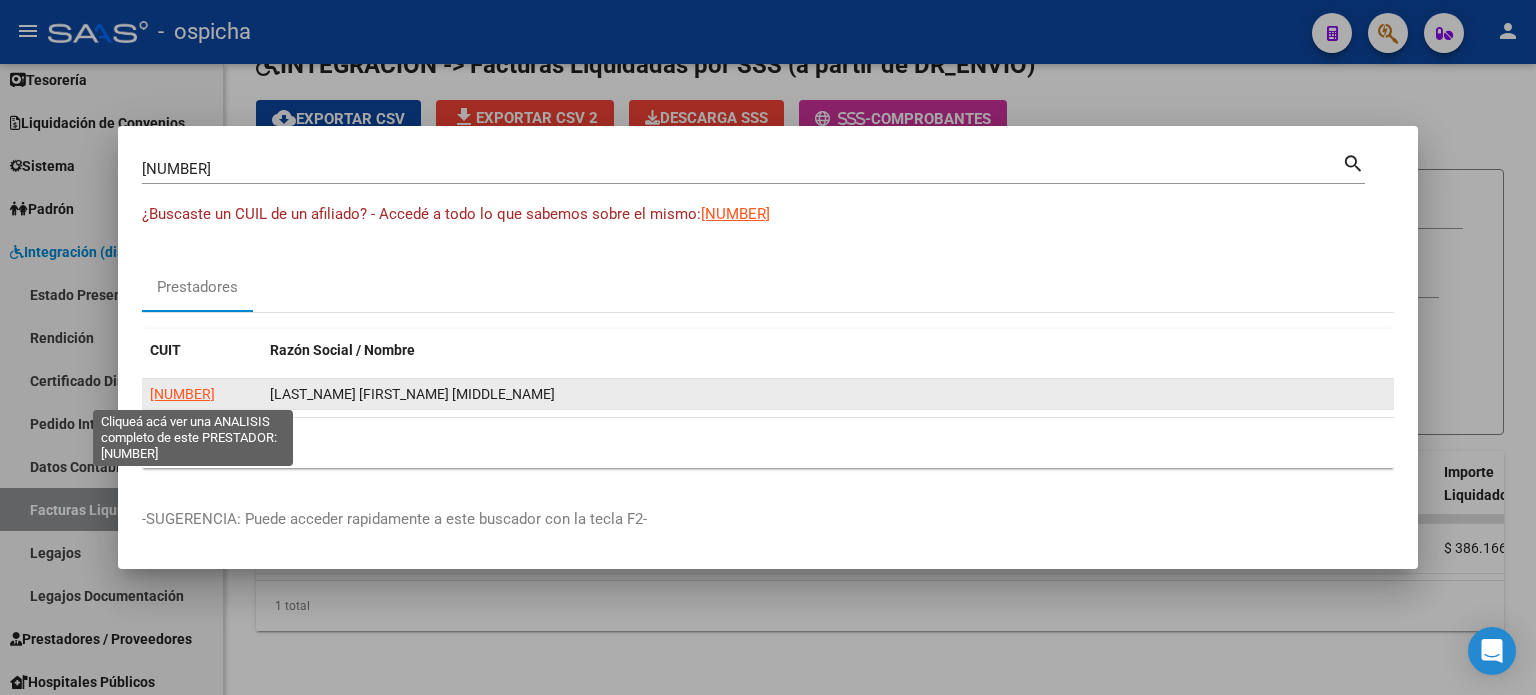 click on "27291920514" 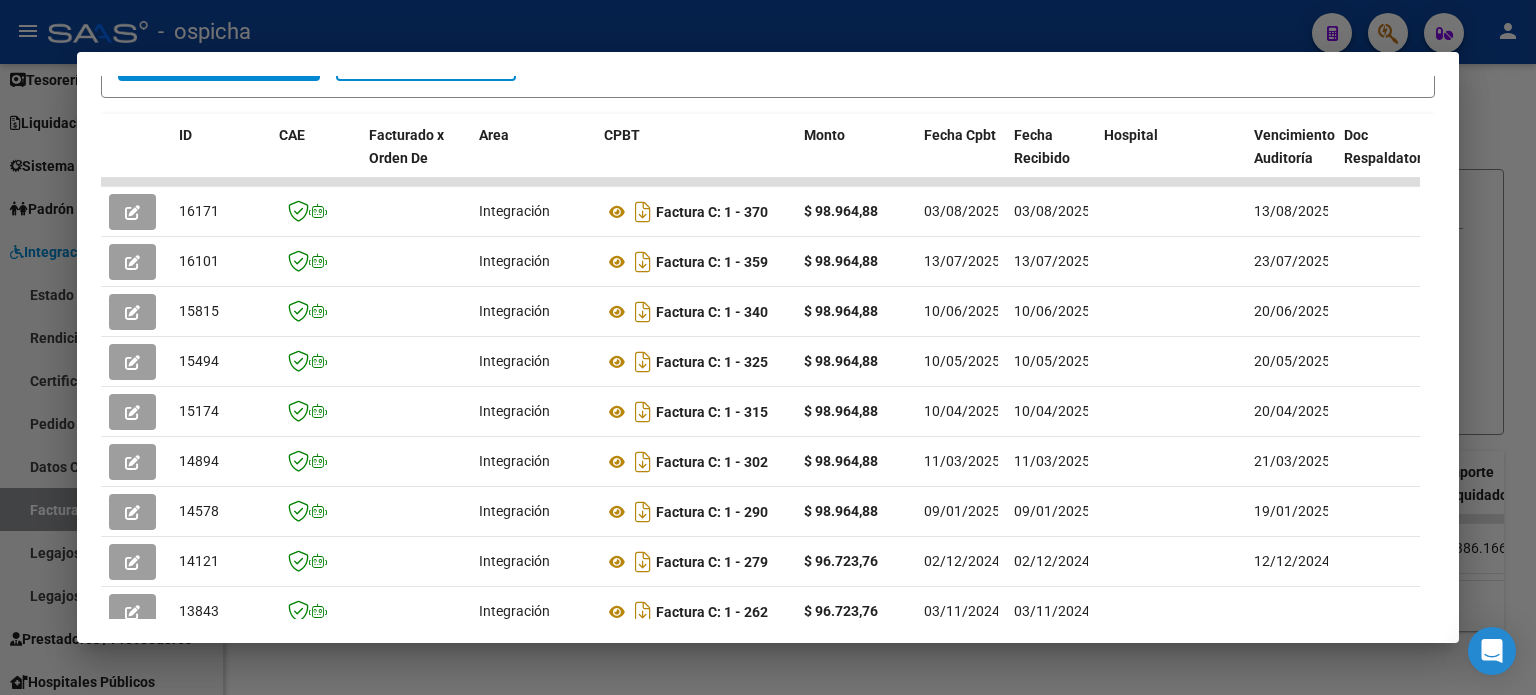 scroll, scrollTop: 390, scrollLeft: 0, axis: vertical 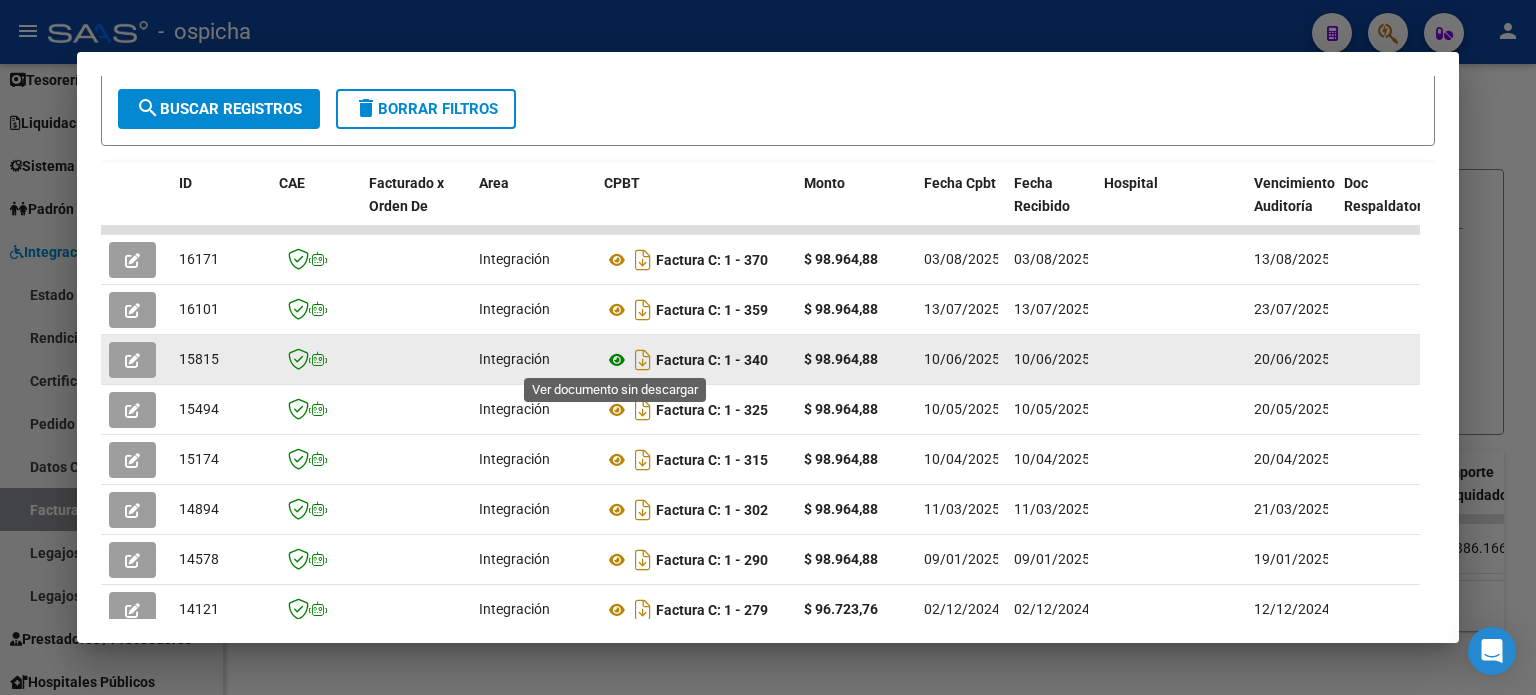 click 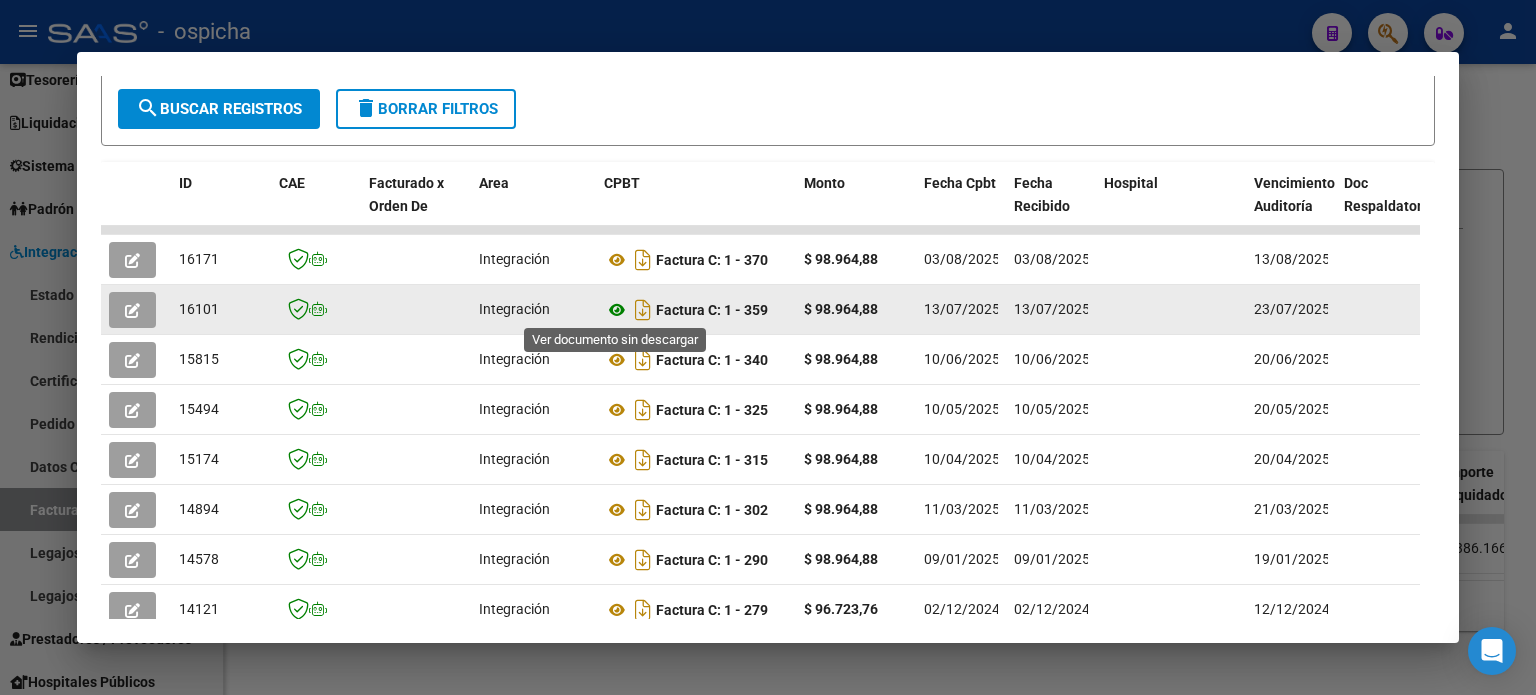 click 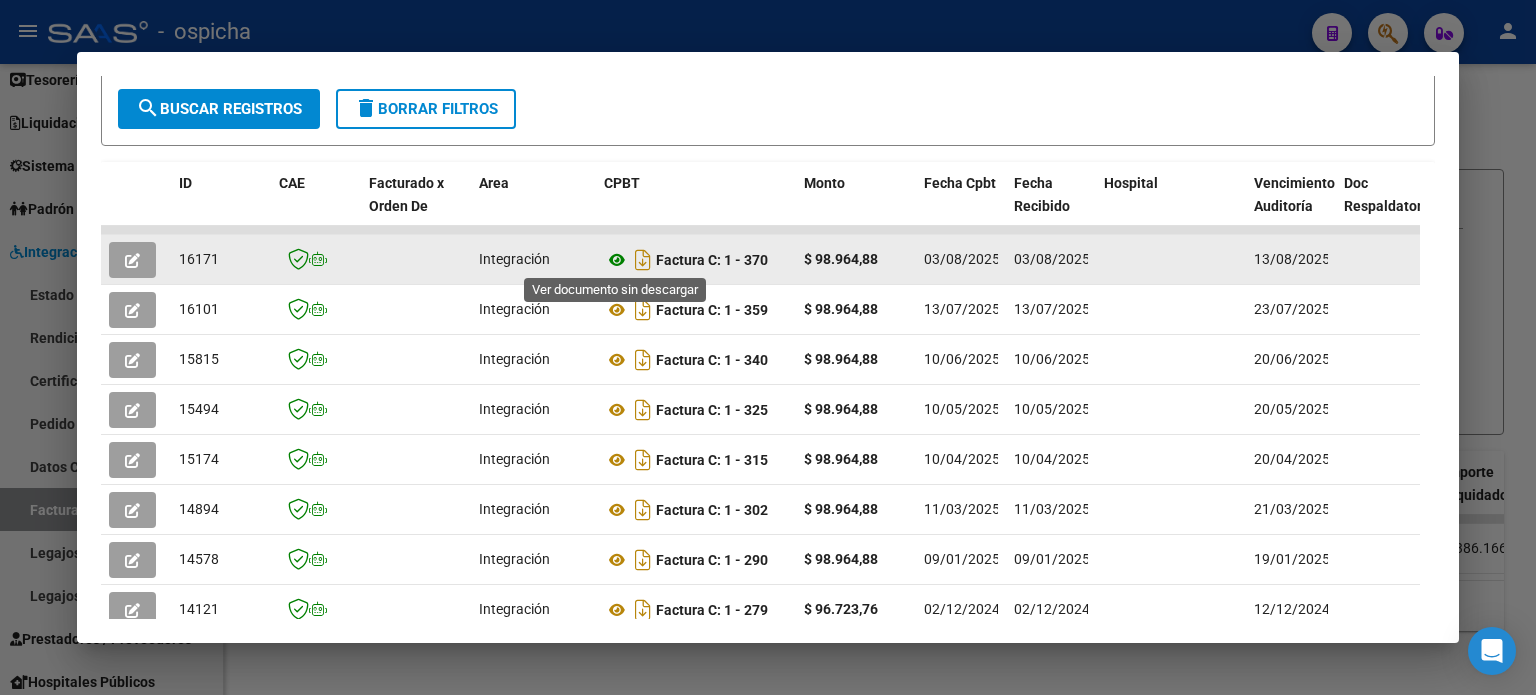 click 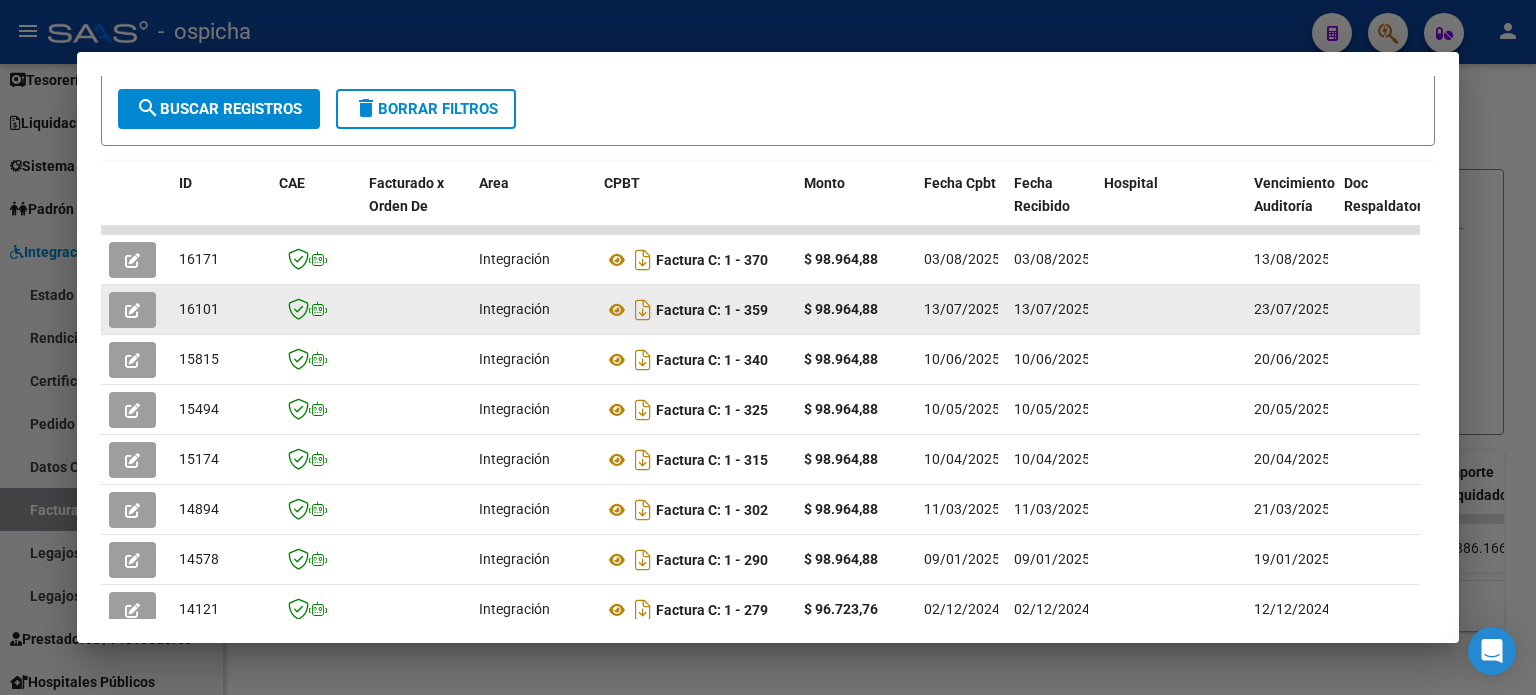 scroll, scrollTop: 0, scrollLeft: 0, axis: both 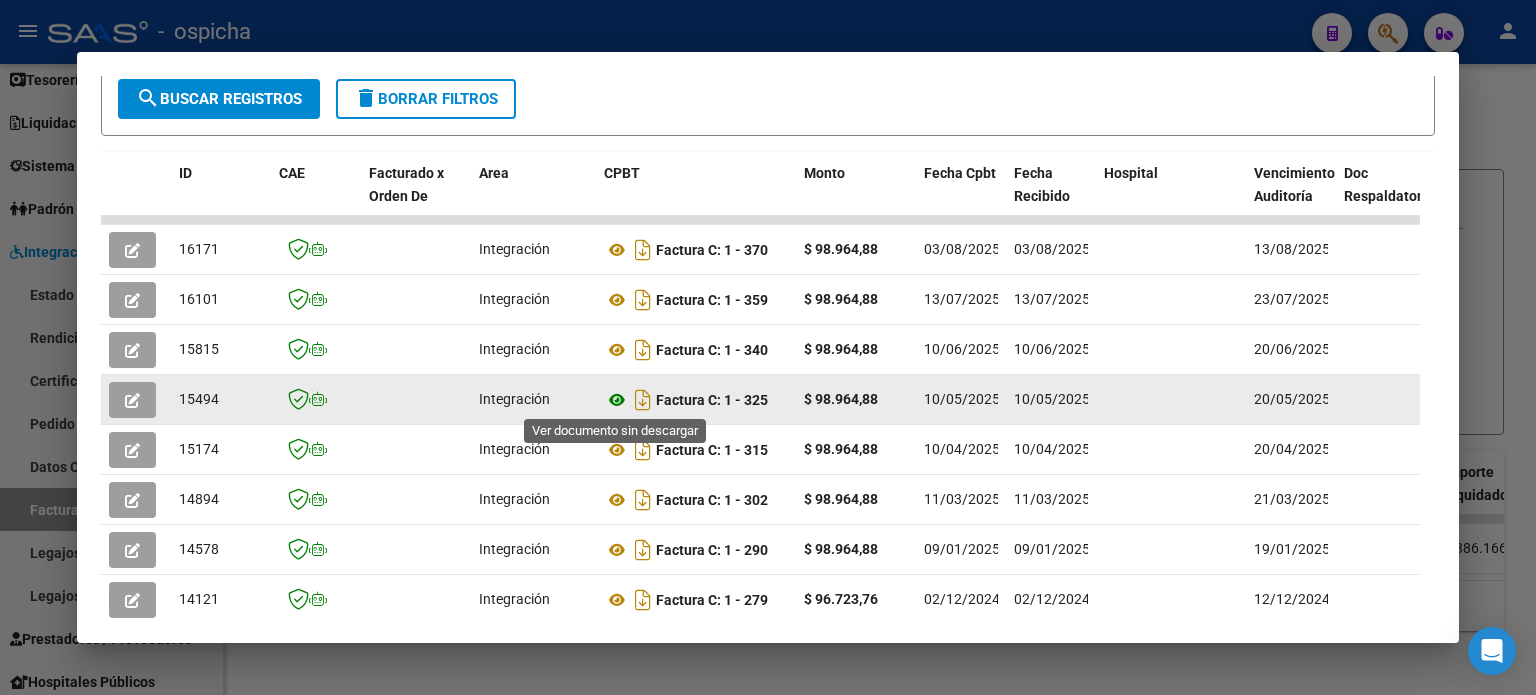 click 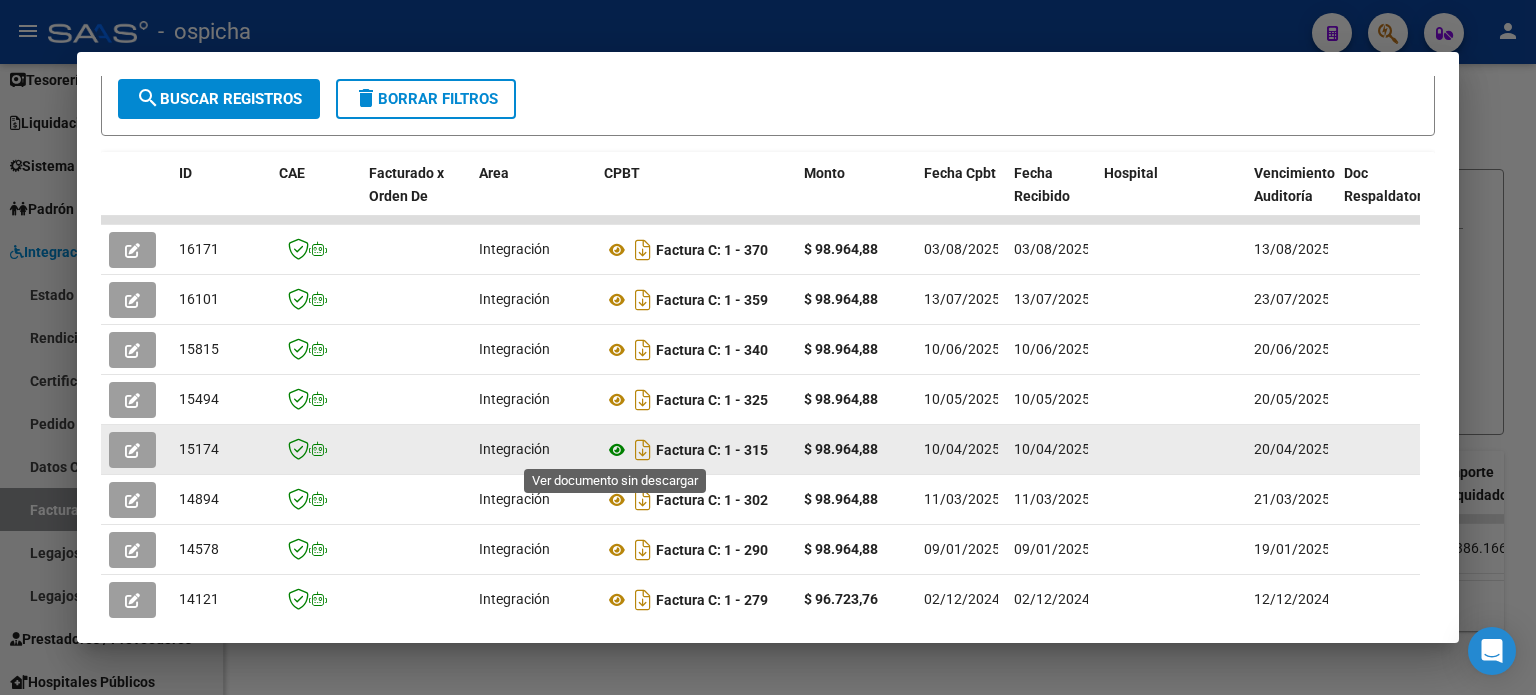 click 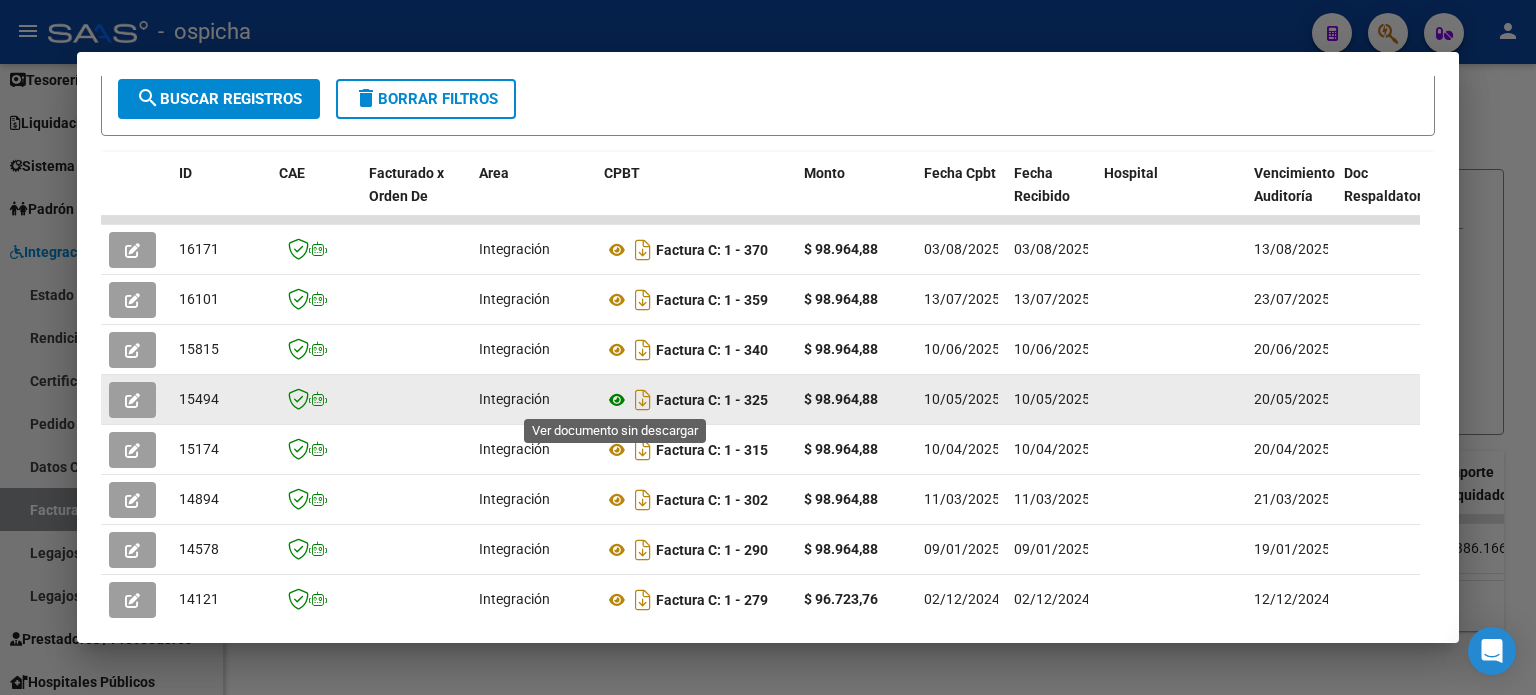 click 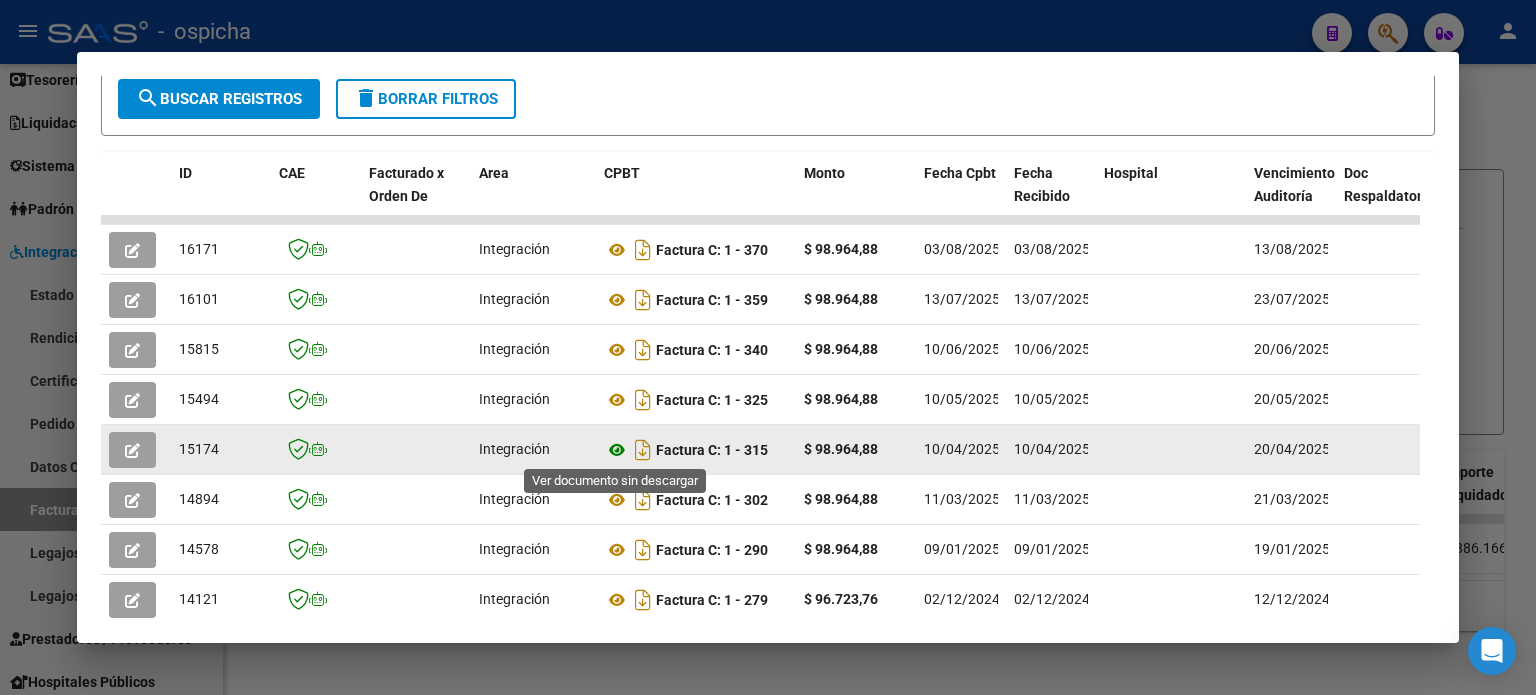 click 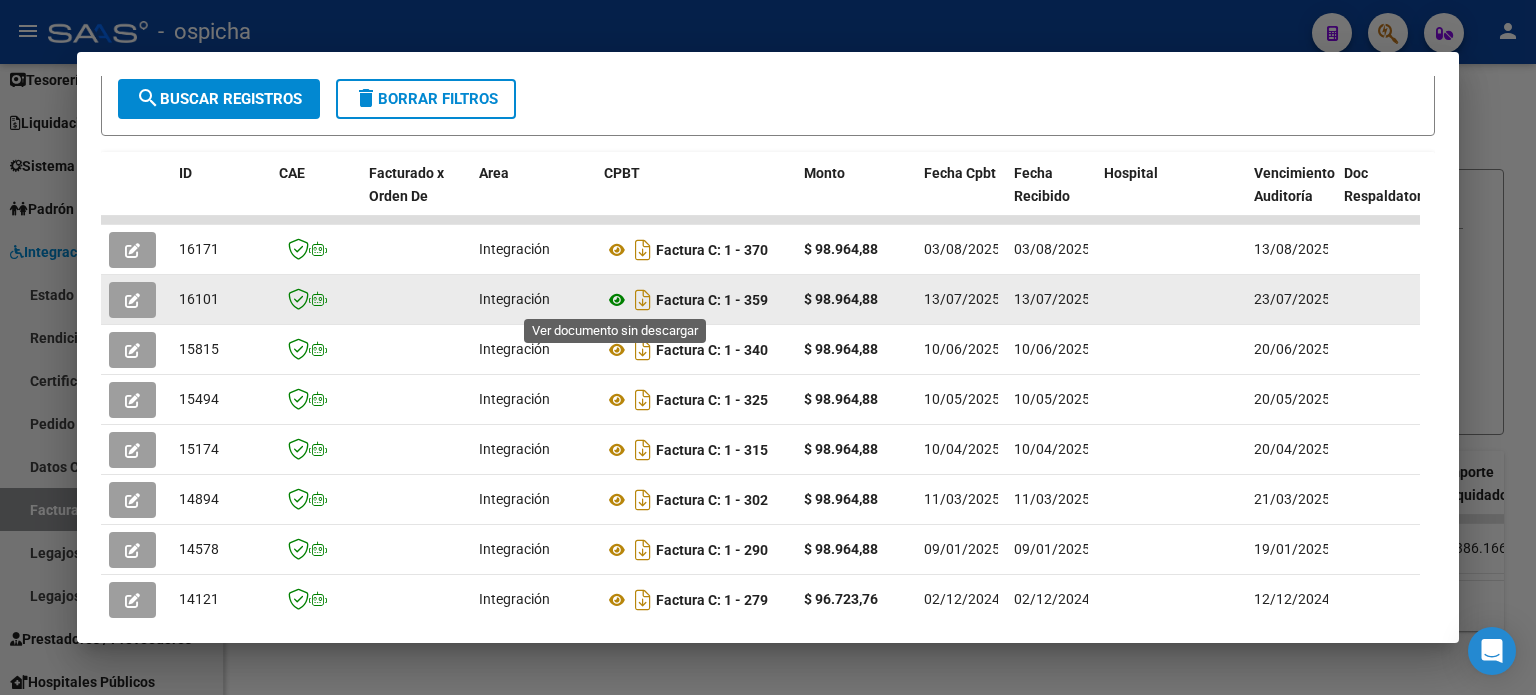 click 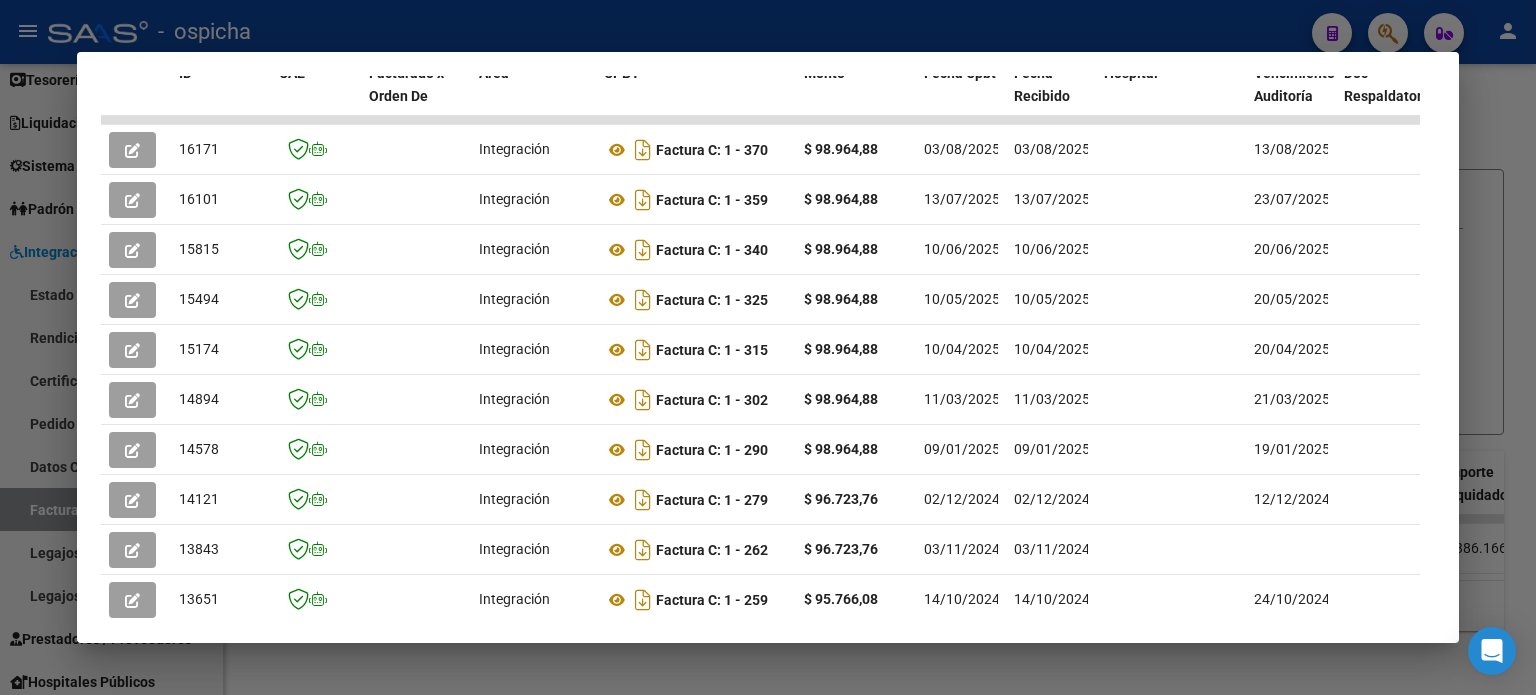 scroll, scrollTop: 0, scrollLeft: 0, axis: both 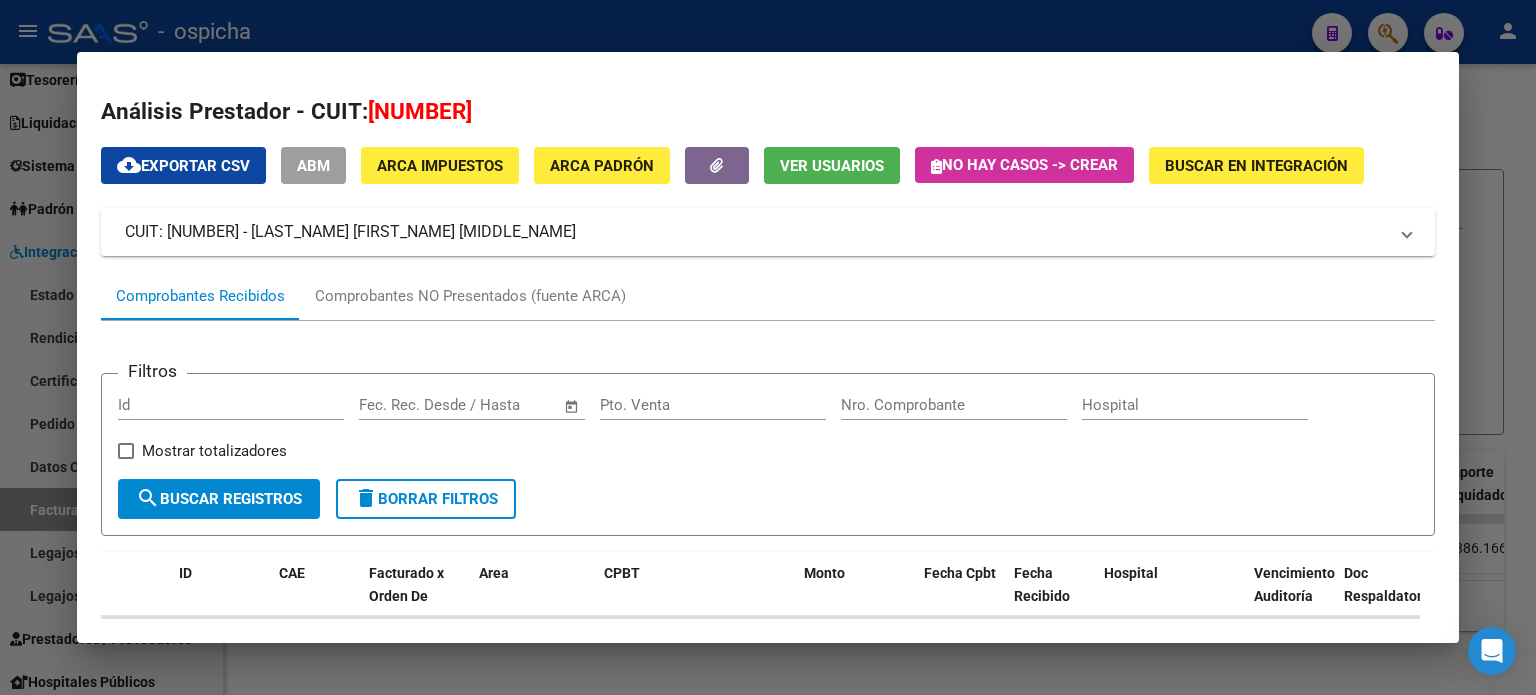 click on "delete  Borrar Filtros" at bounding box center (426, 499) 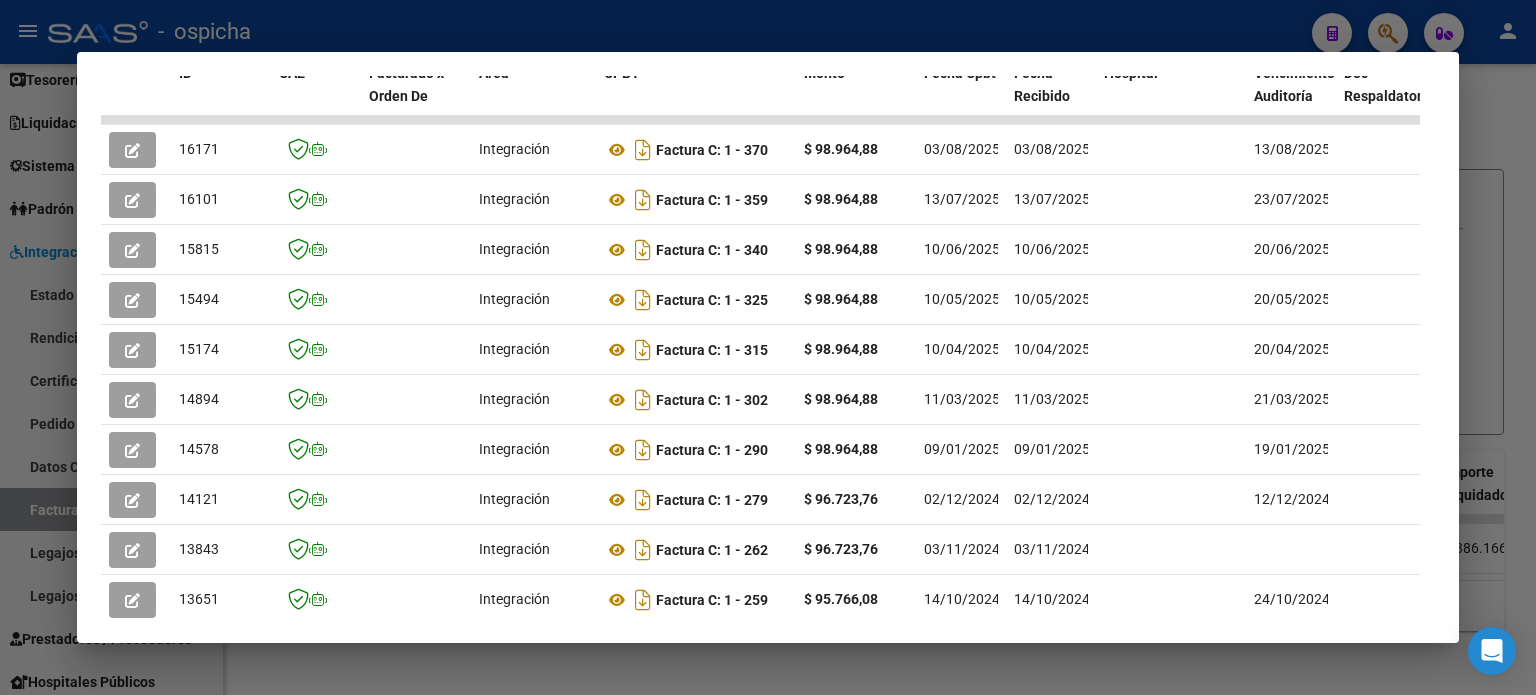 scroll, scrollTop: 0, scrollLeft: 0, axis: both 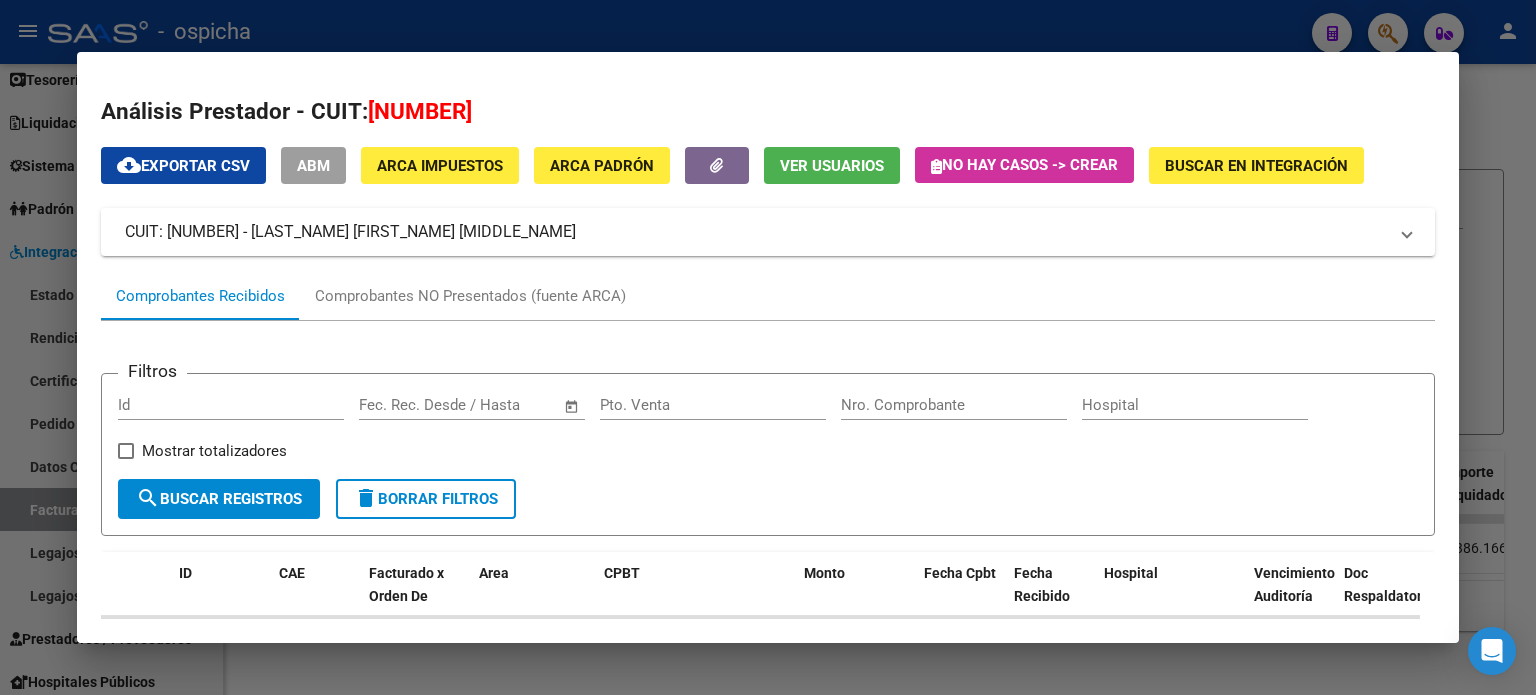 click at bounding box center (768, 347) 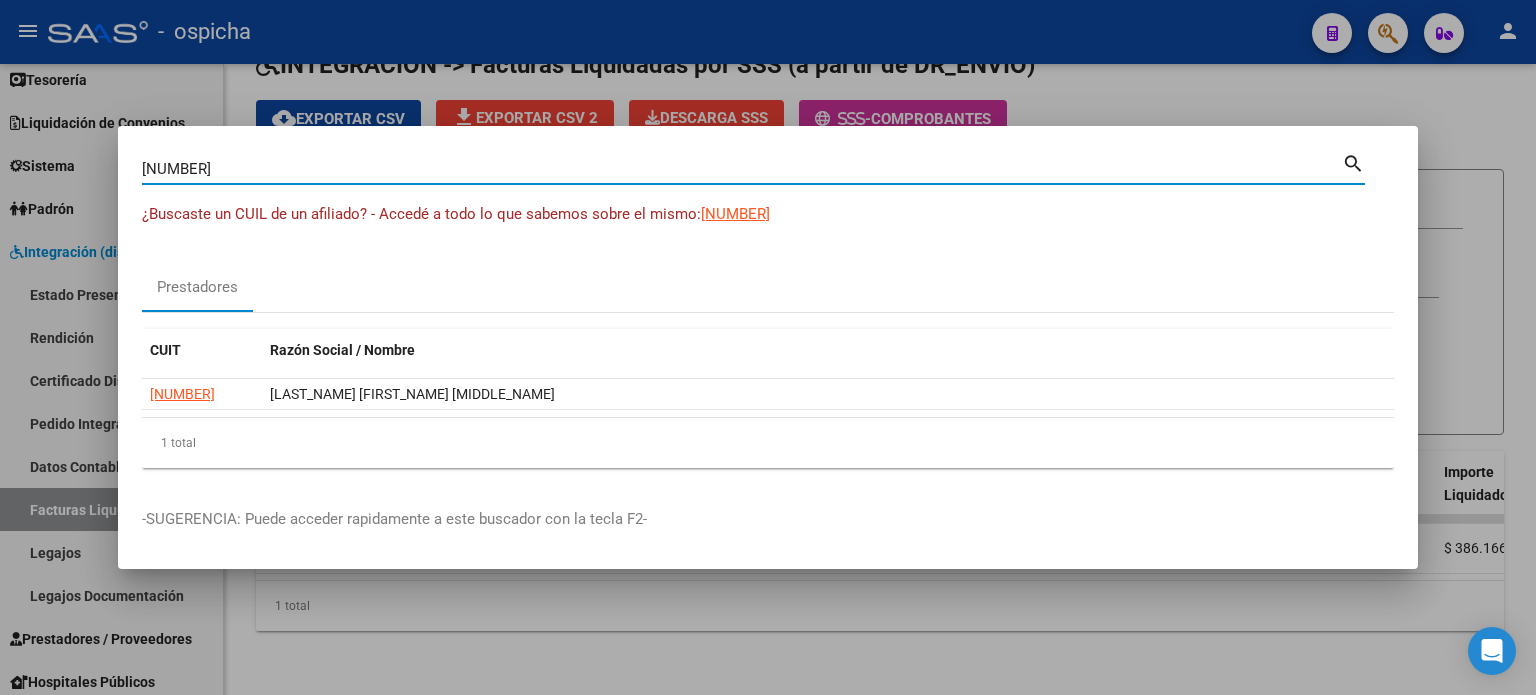 click on "27291920514" at bounding box center [742, 169] 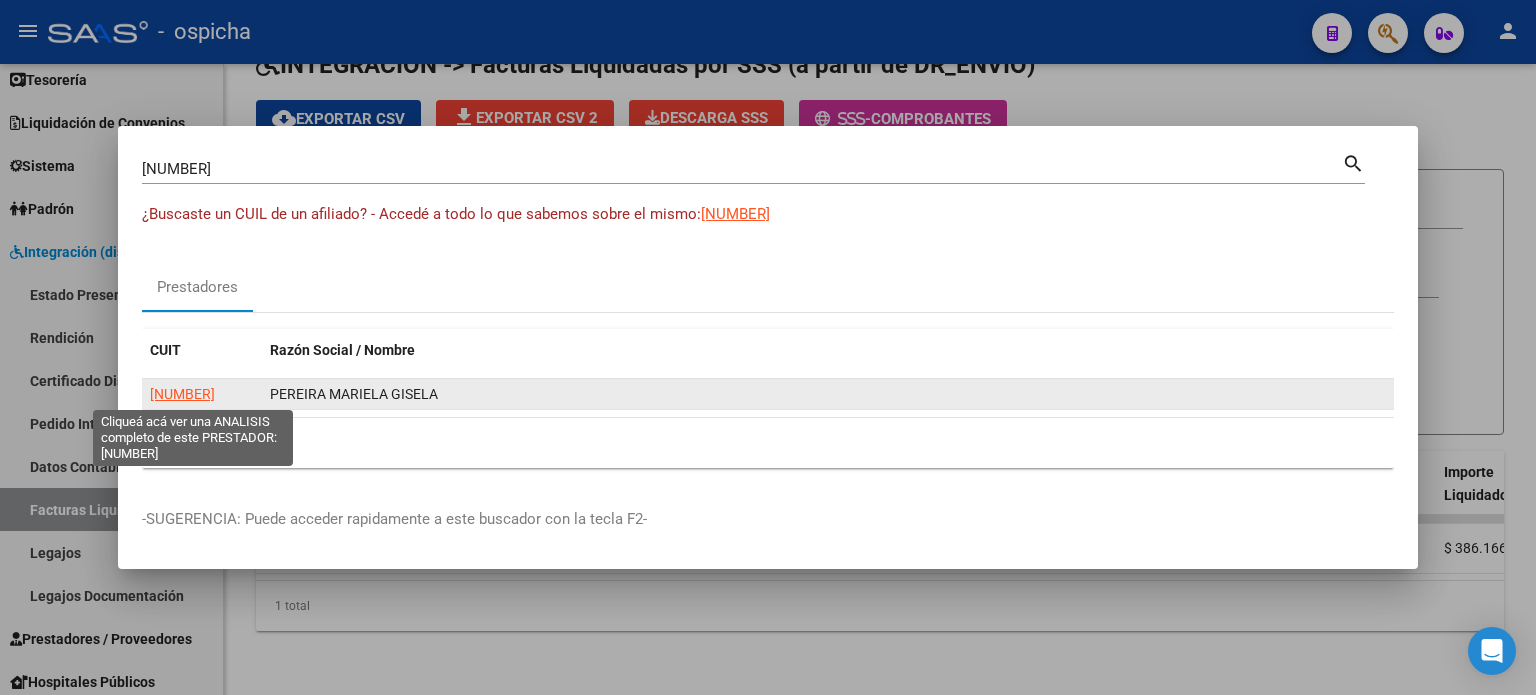 click on "27273261457" 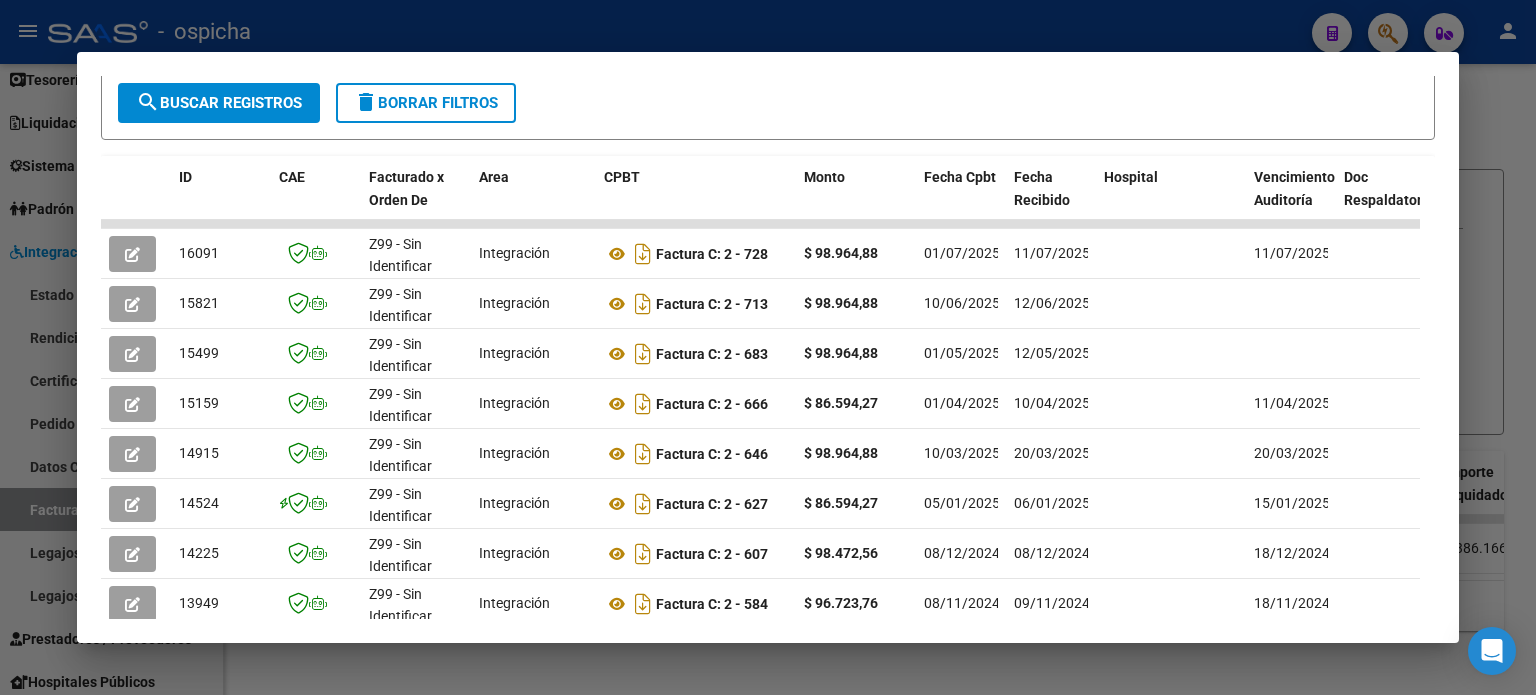 scroll, scrollTop: 415, scrollLeft: 0, axis: vertical 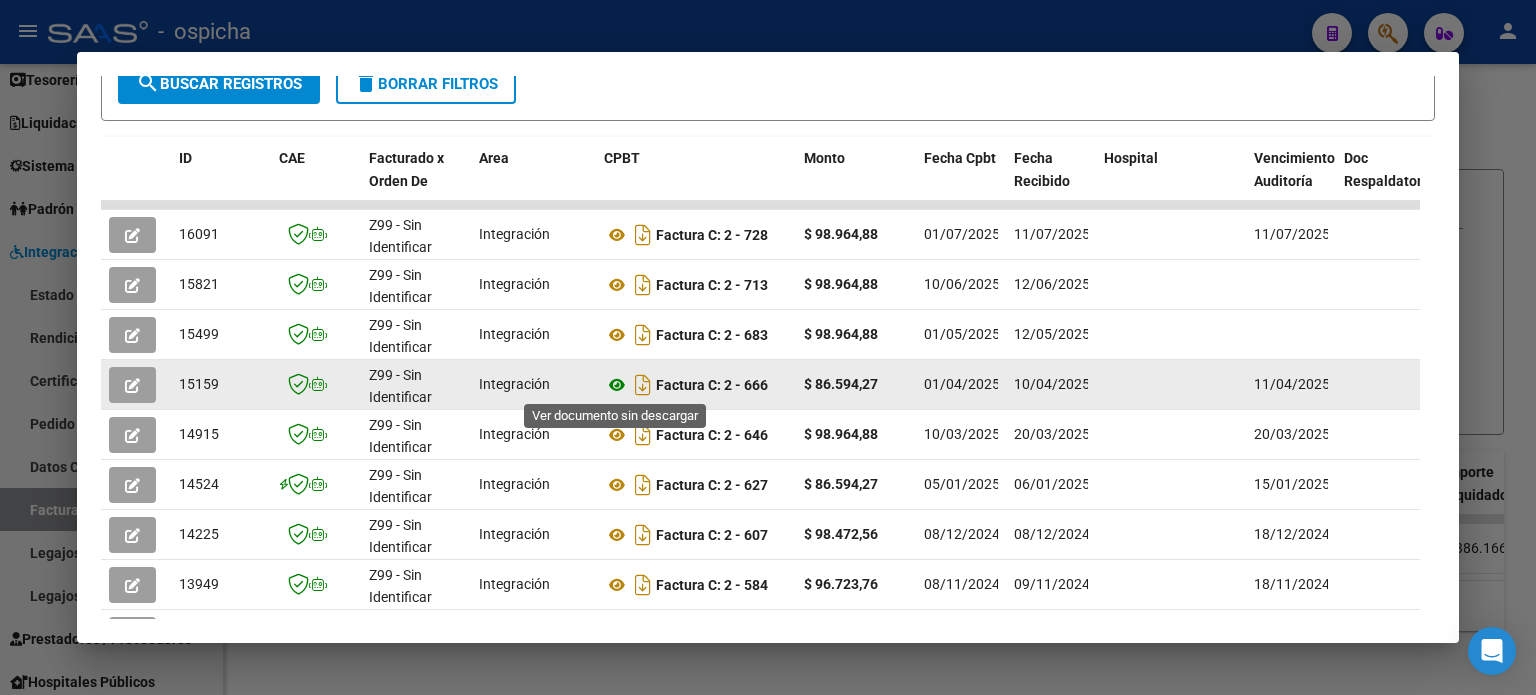 click 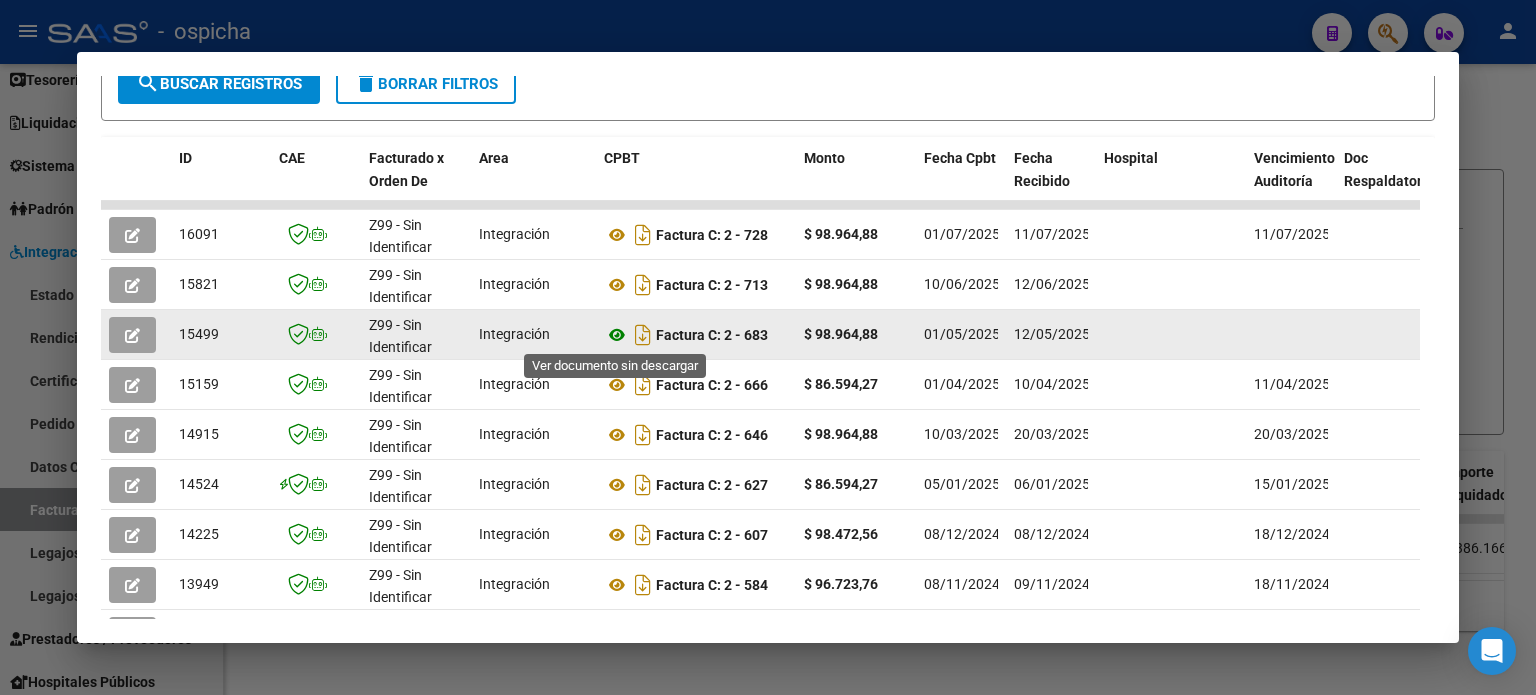 click 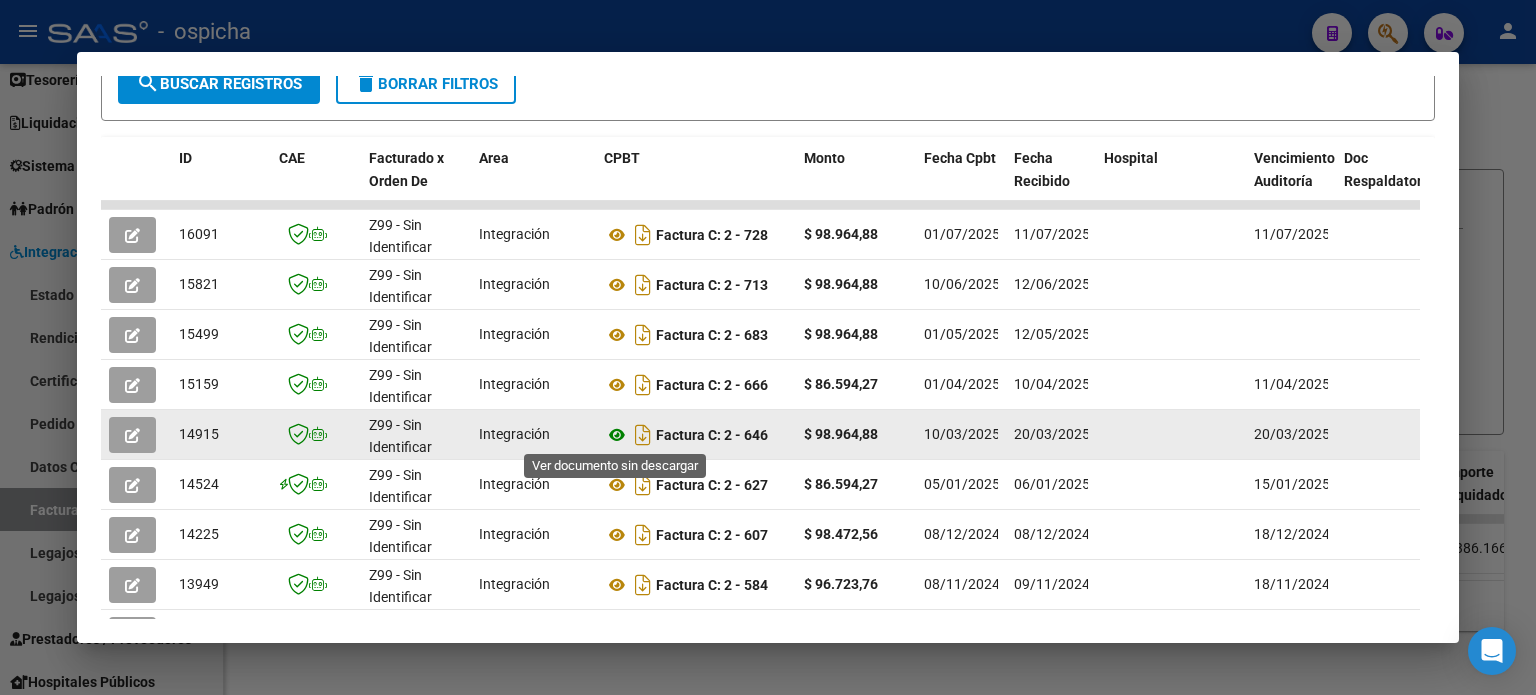click 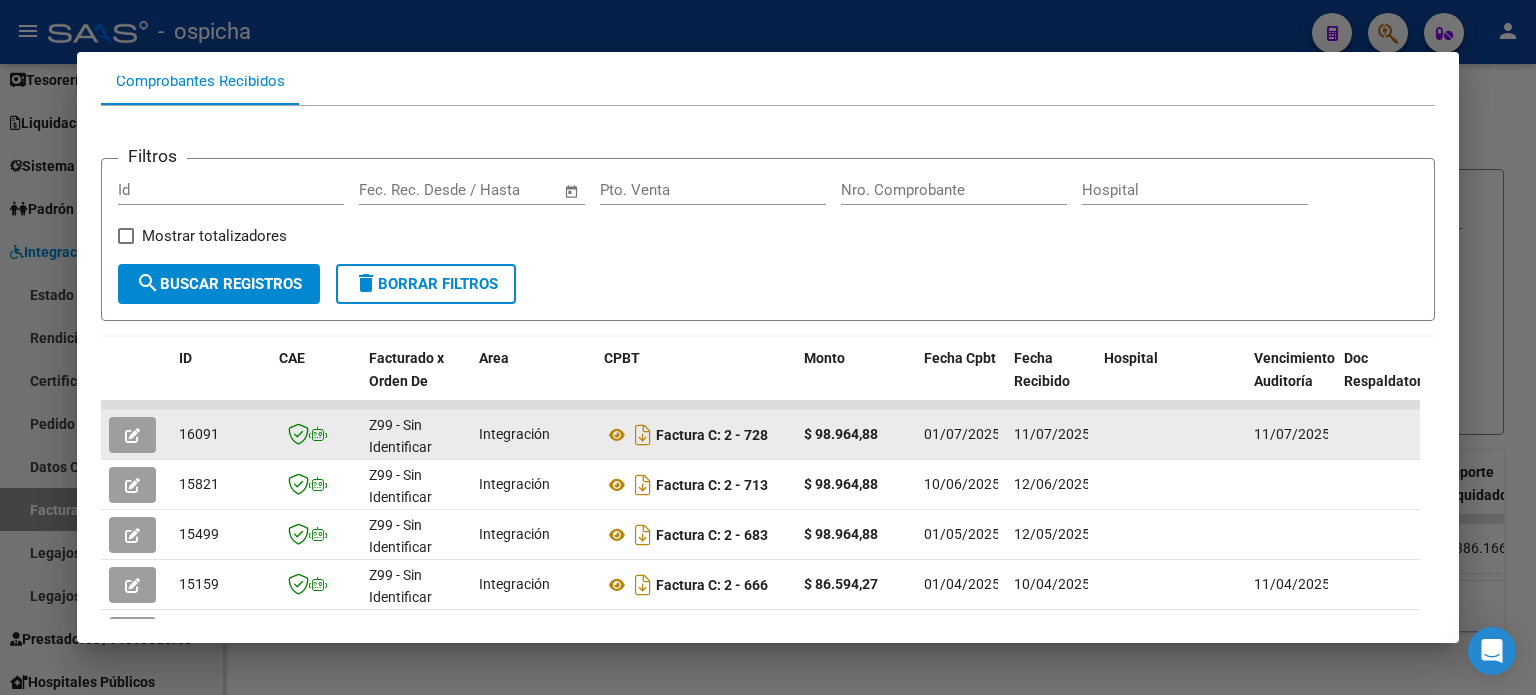 scroll, scrollTop: 315, scrollLeft: 0, axis: vertical 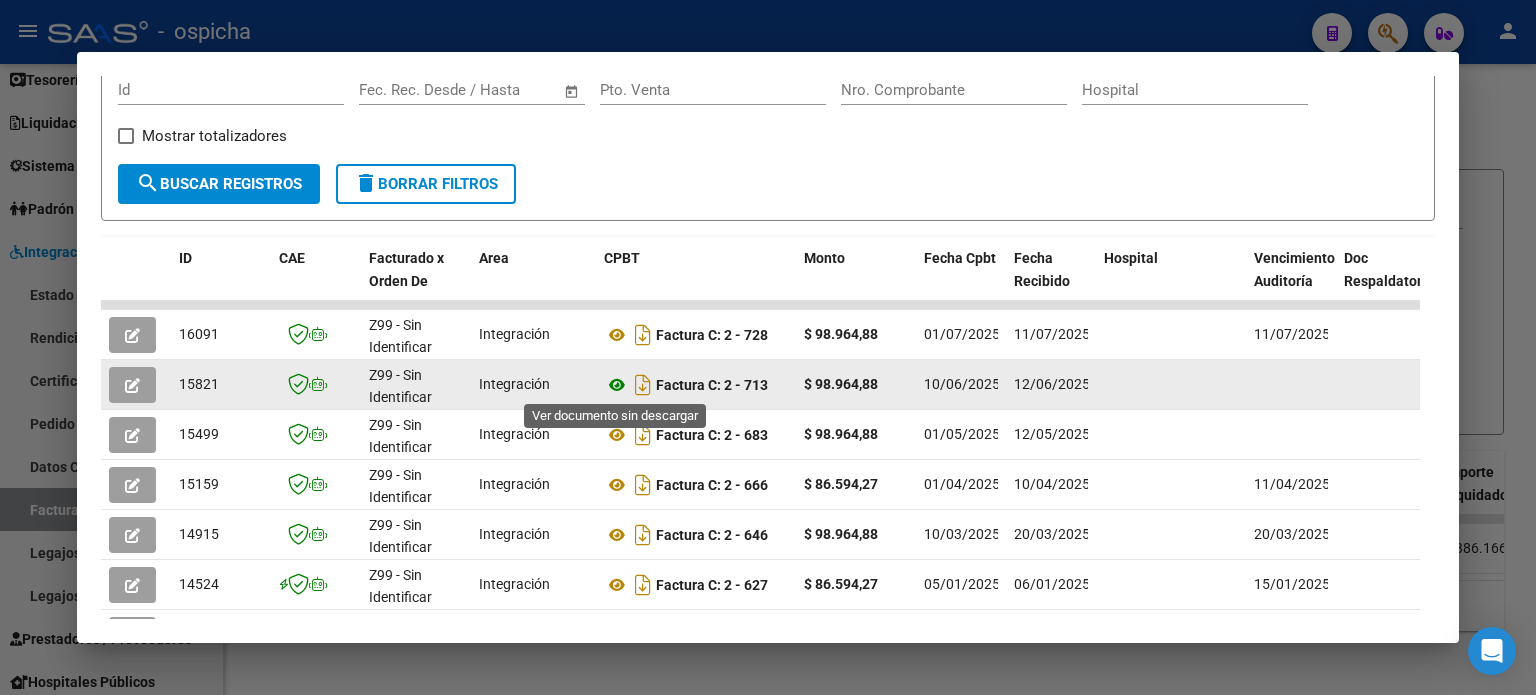 click 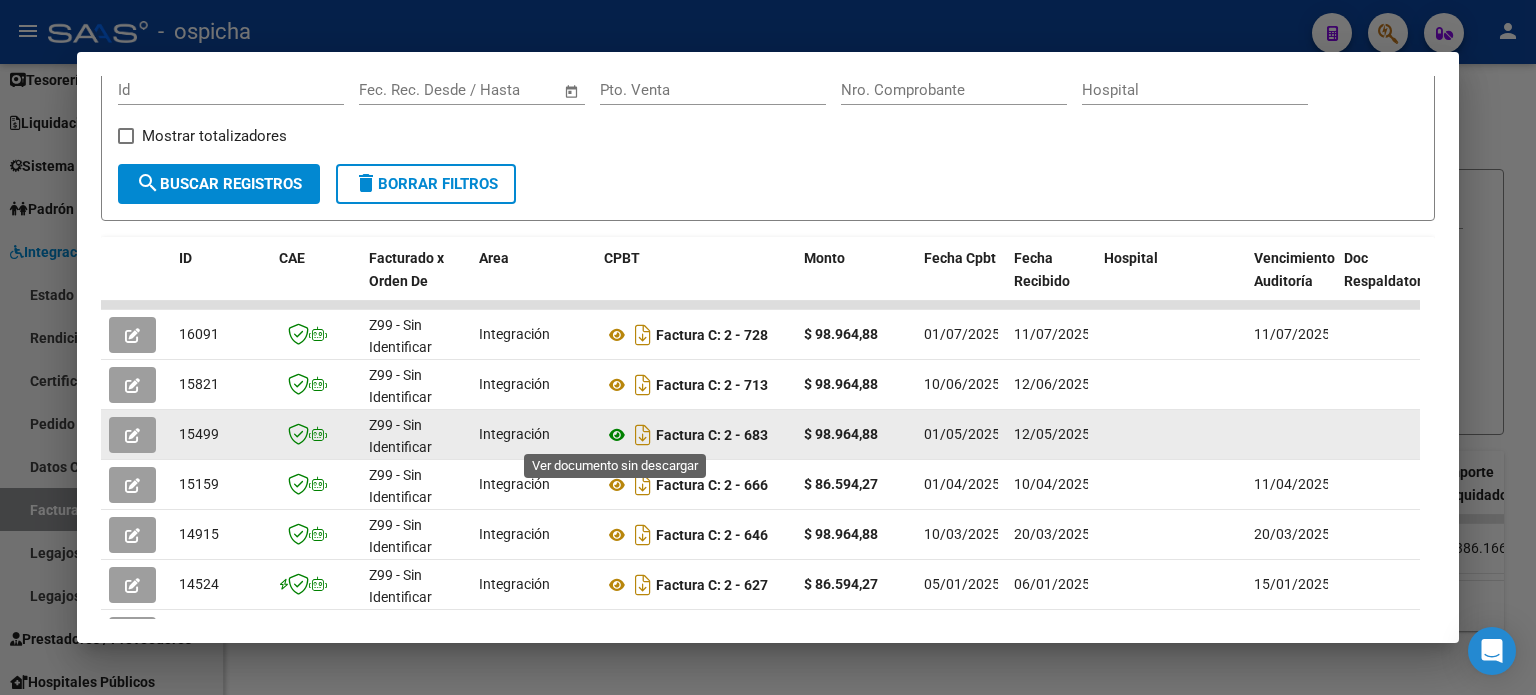 click 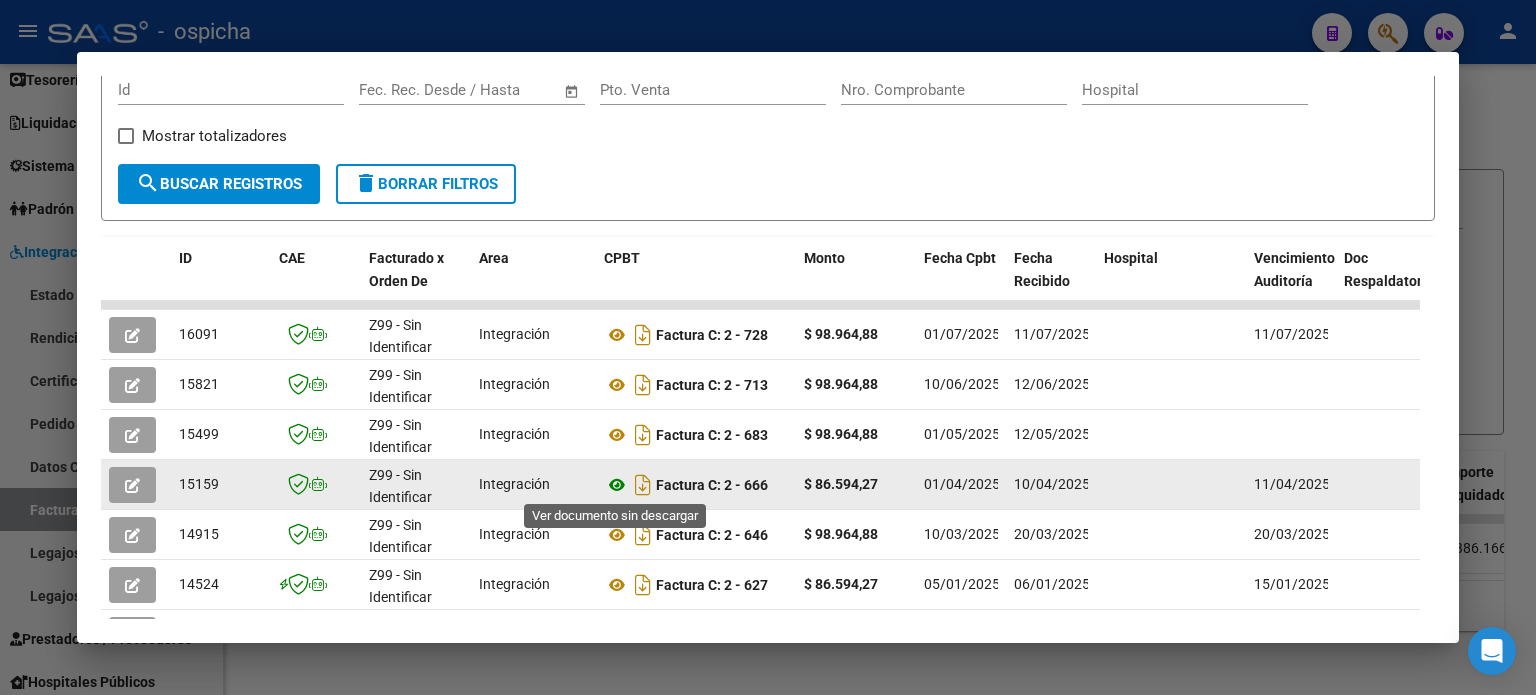 click 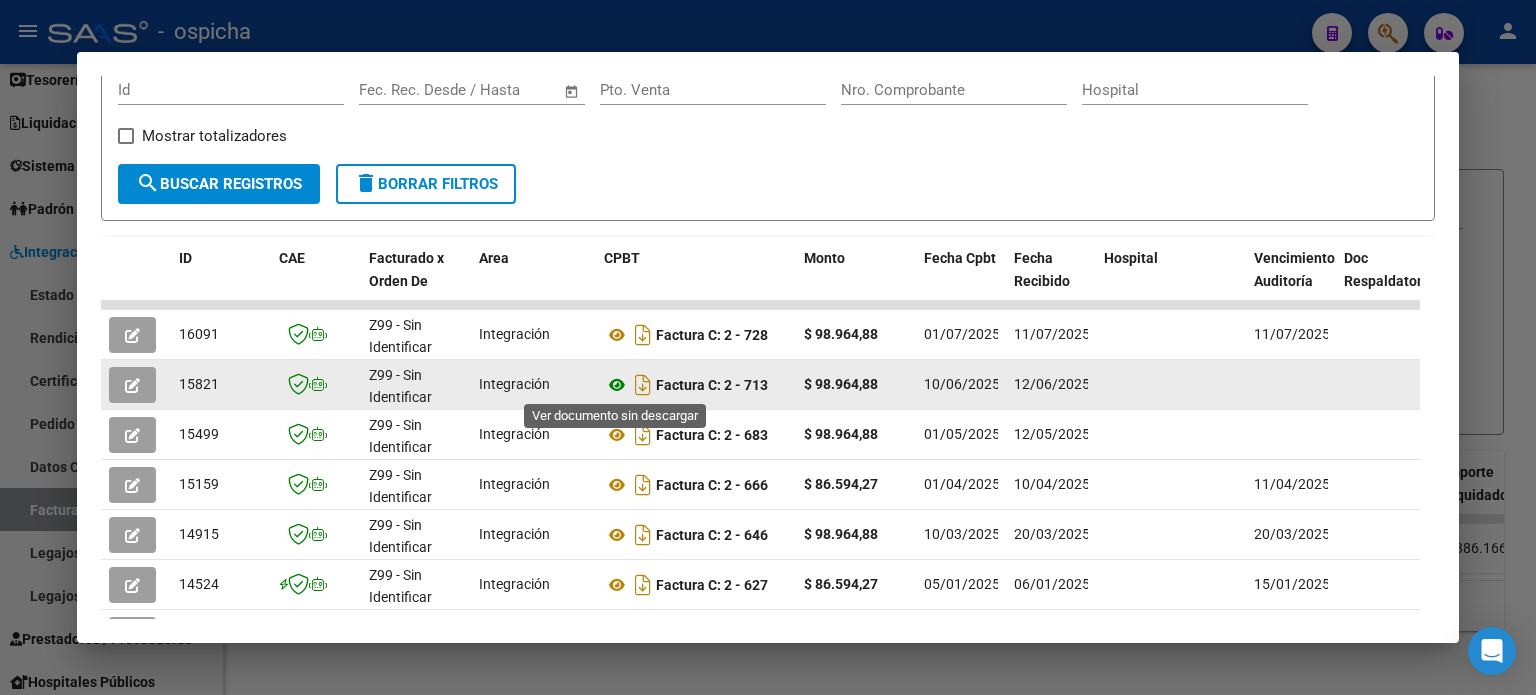 click 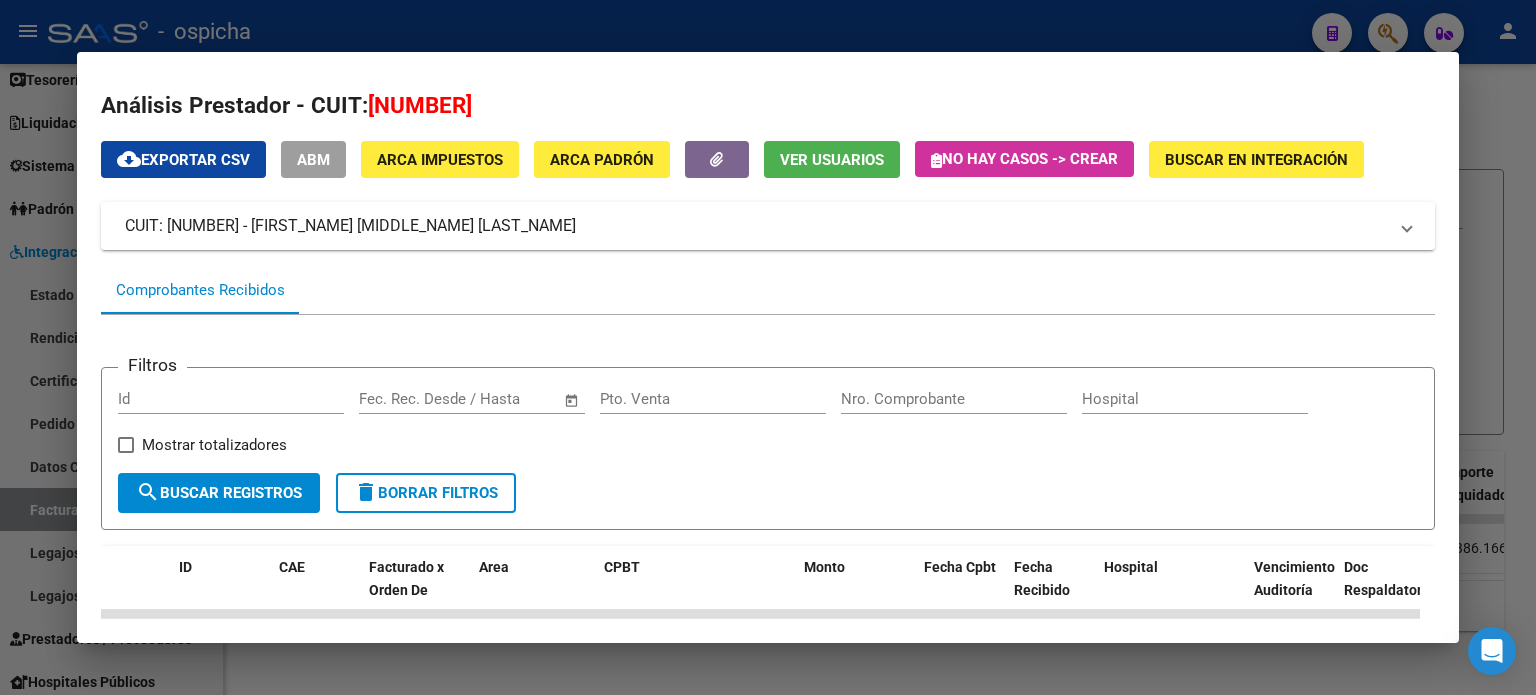scroll, scrollTop: 0, scrollLeft: 0, axis: both 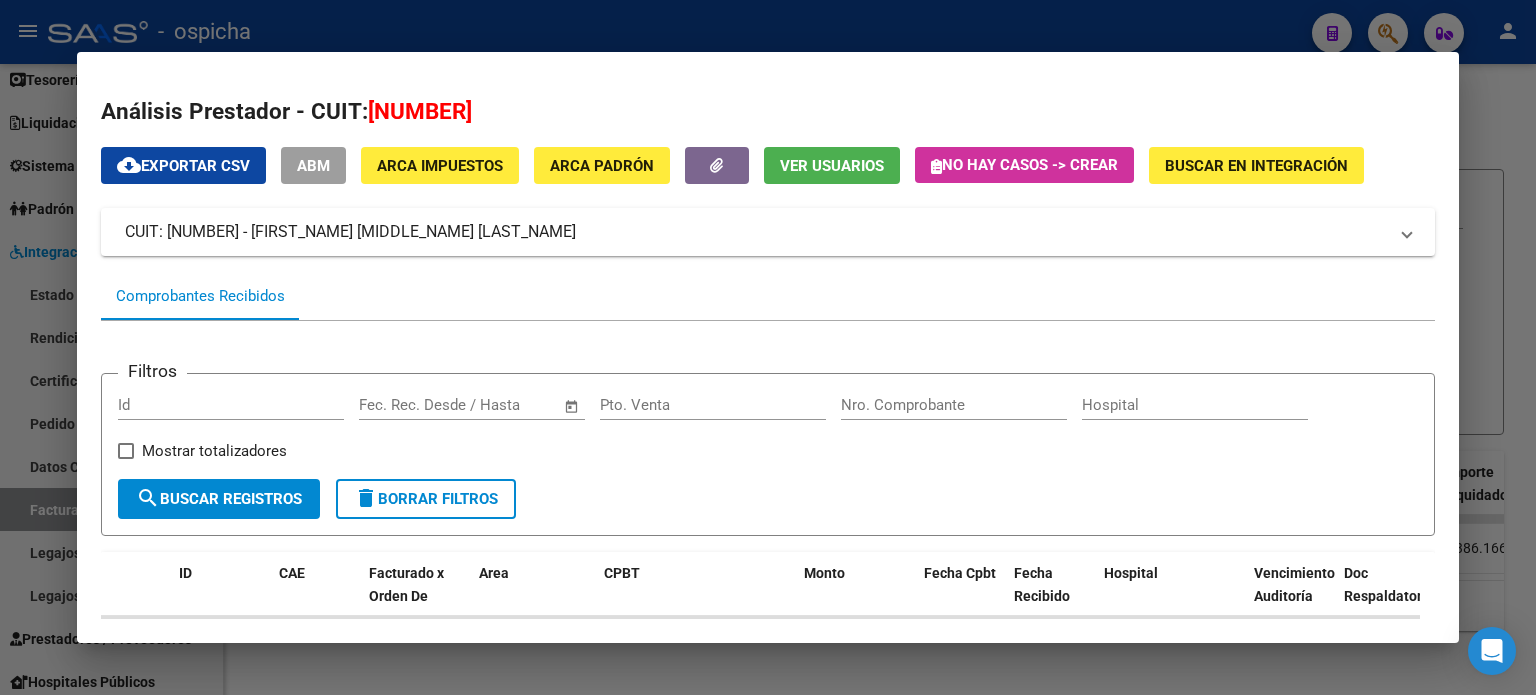 click on "delete  Borrar Filtros" at bounding box center [426, 499] 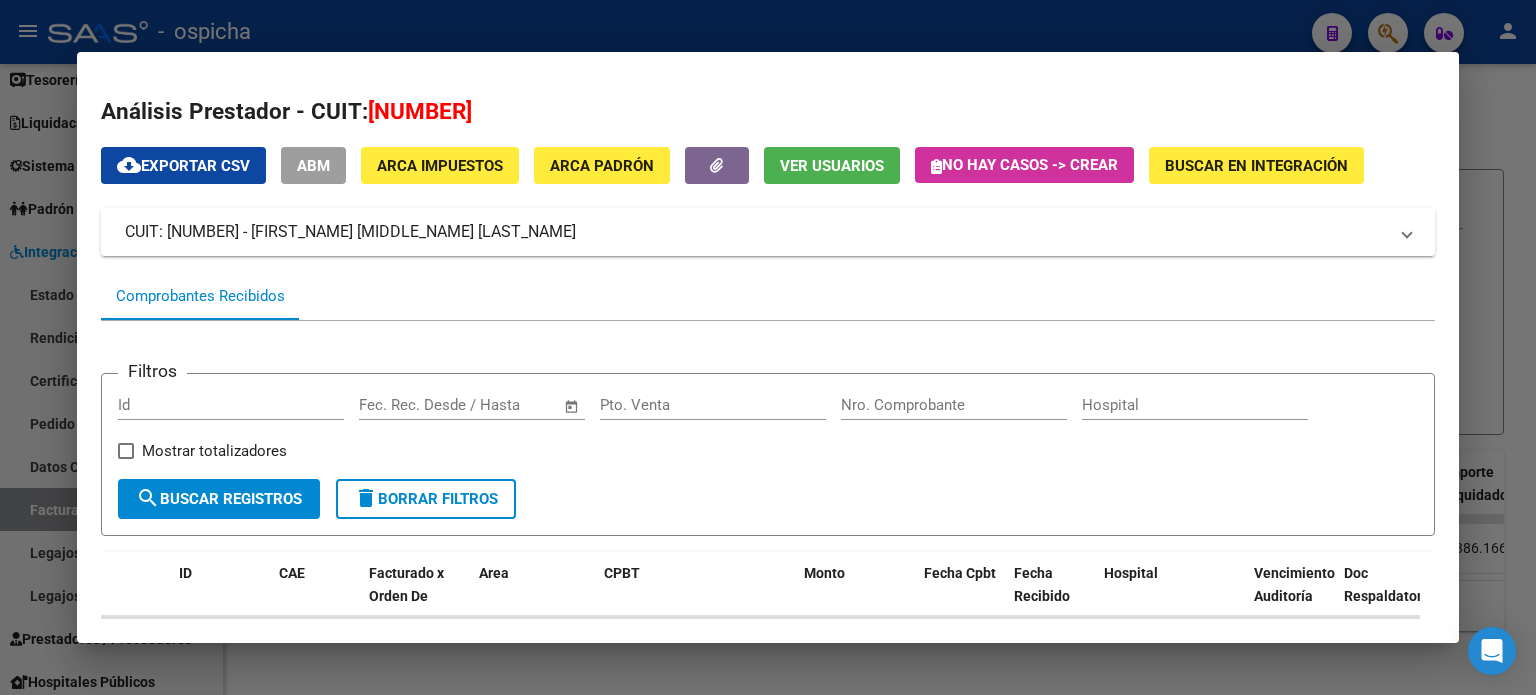 click at bounding box center (768, 347) 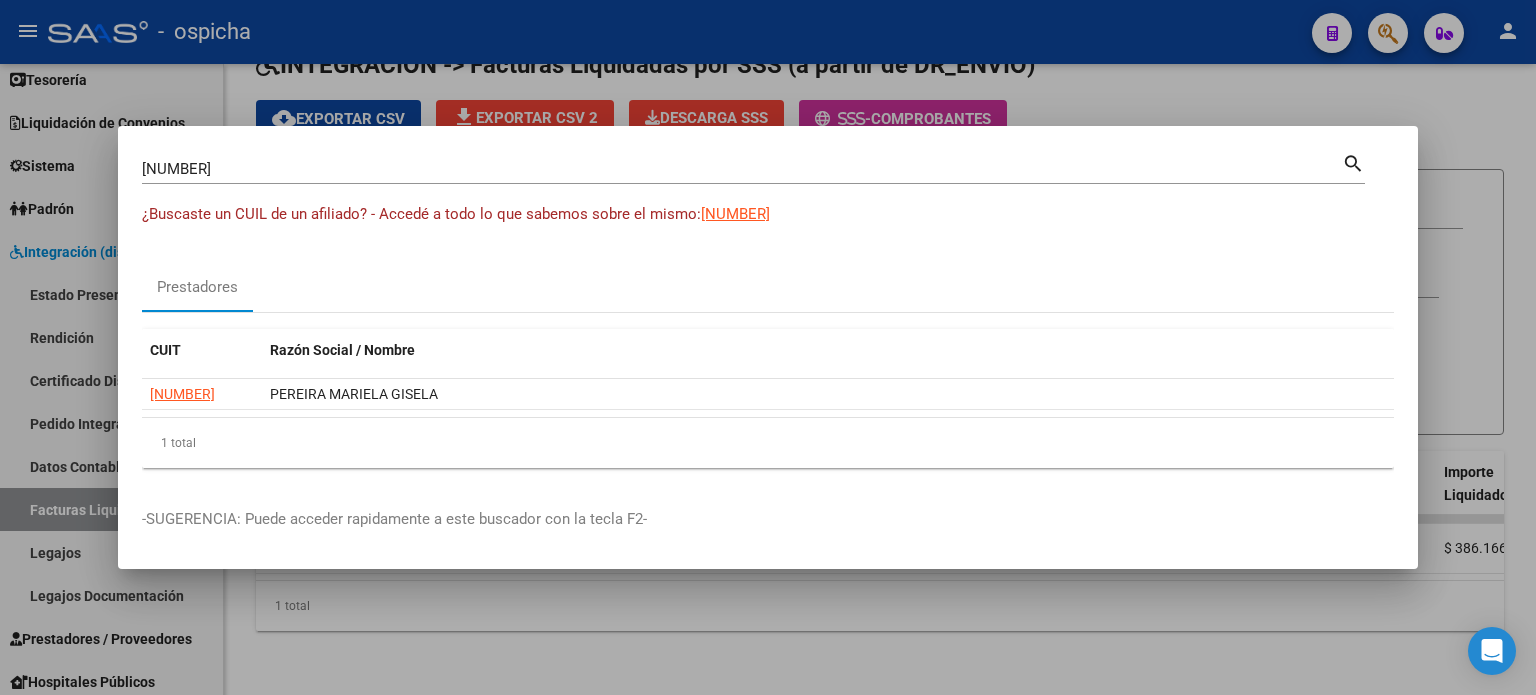 click at bounding box center [768, 347] 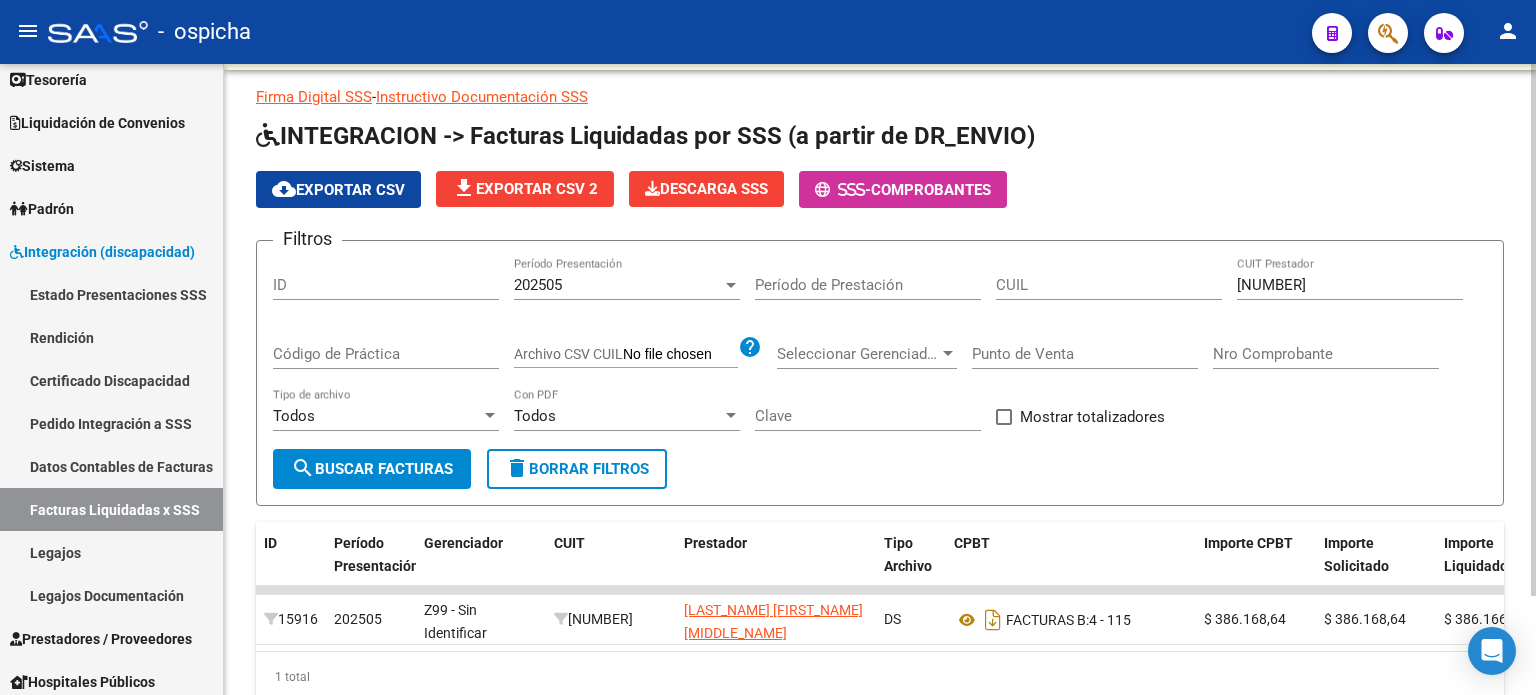 scroll, scrollTop: 0, scrollLeft: 0, axis: both 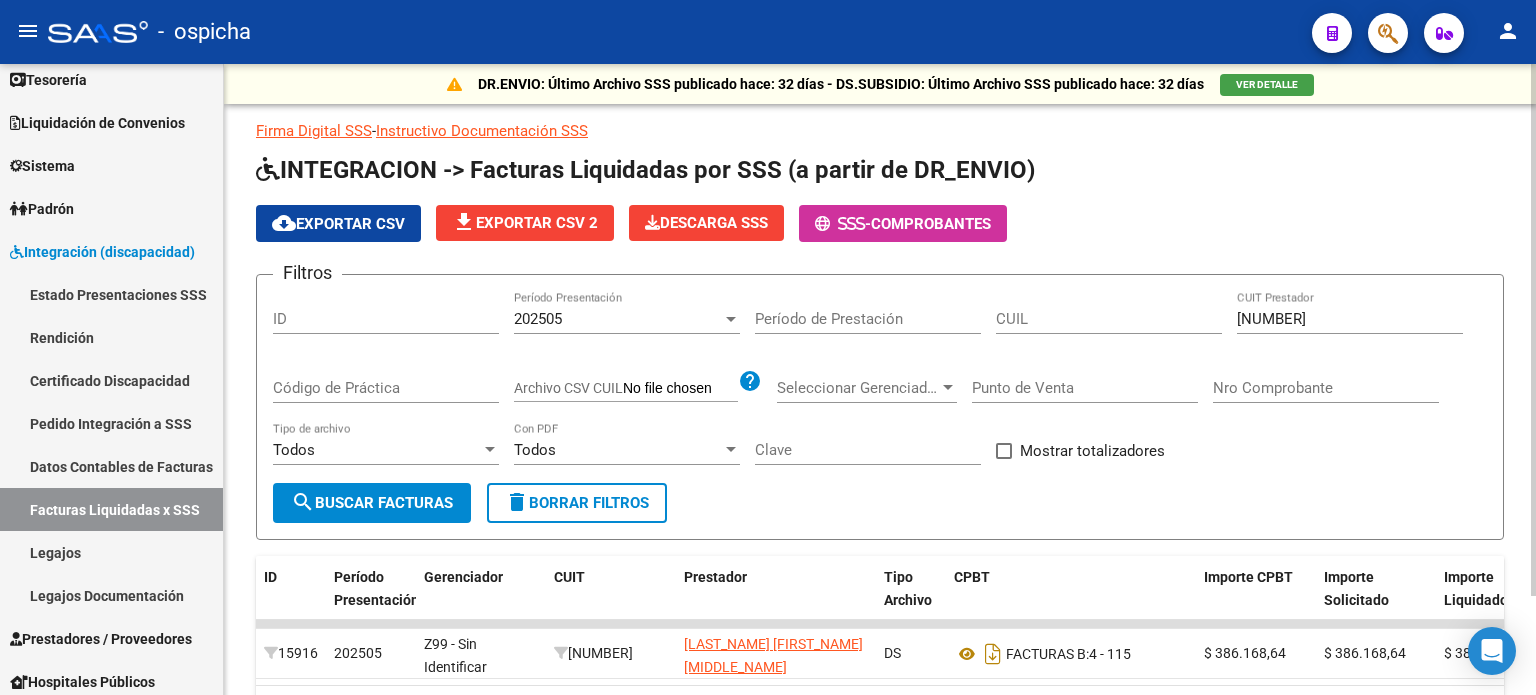 click on "20-24067160-4" at bounding box center (1350, 319) 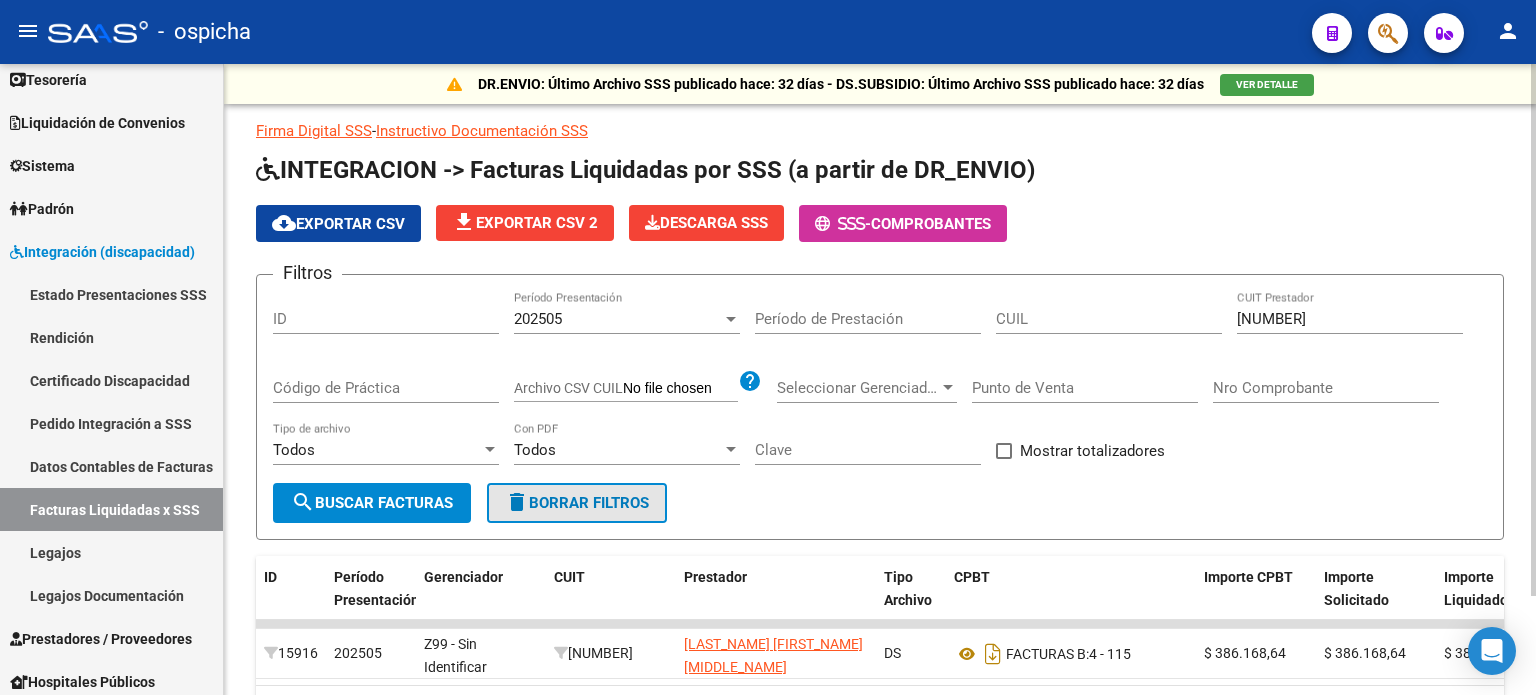 click on "delete  Borrar Filtros" 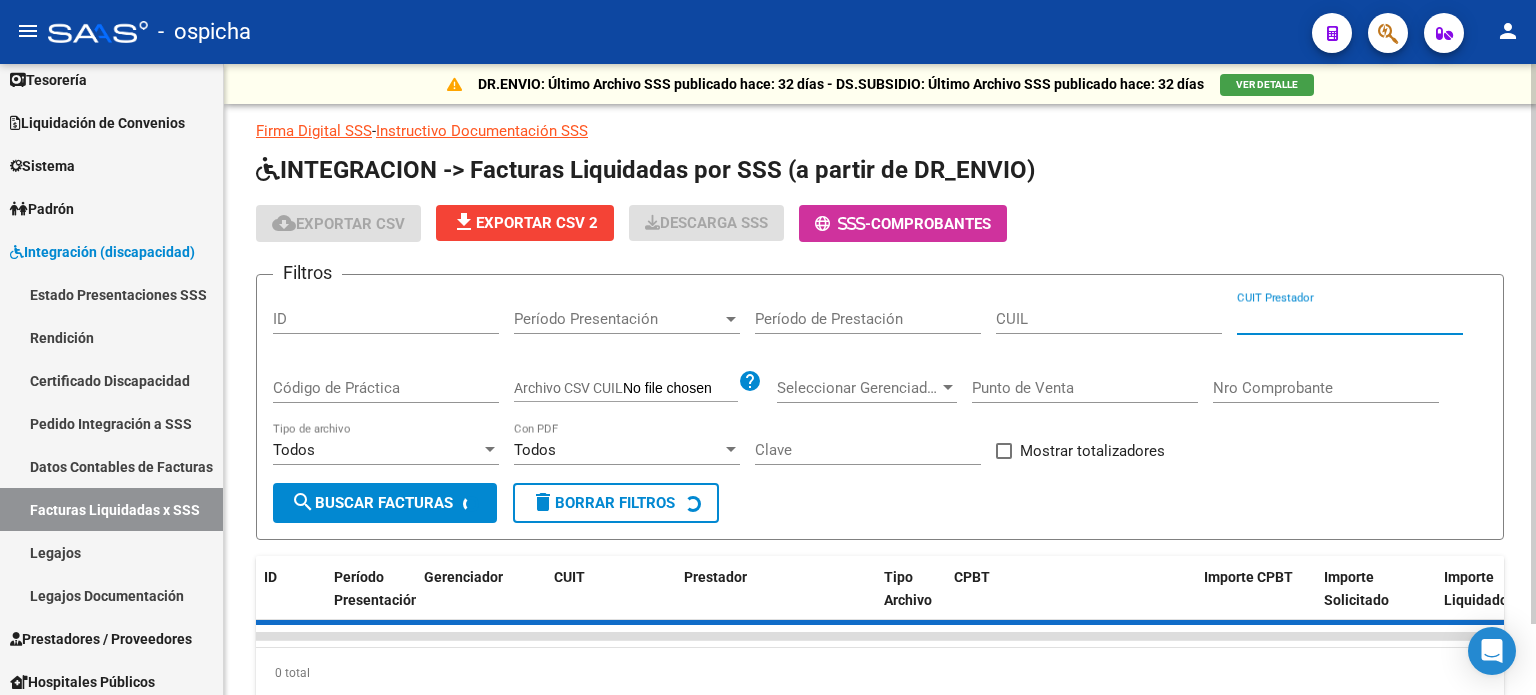 click on "CUIT Prestador" at bounding box center (1350, 319) 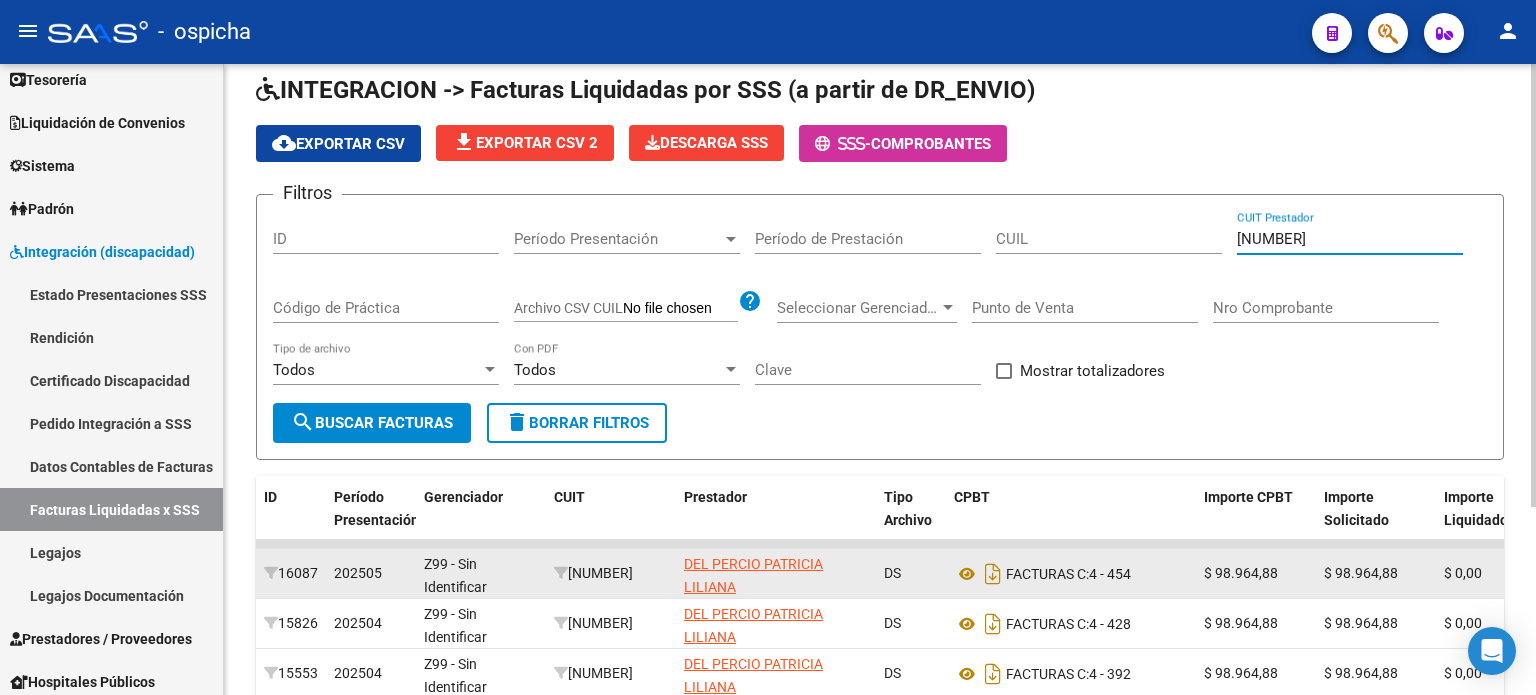 scroll, scrollTop: 268, scrollLeft: 0, axis: vertical 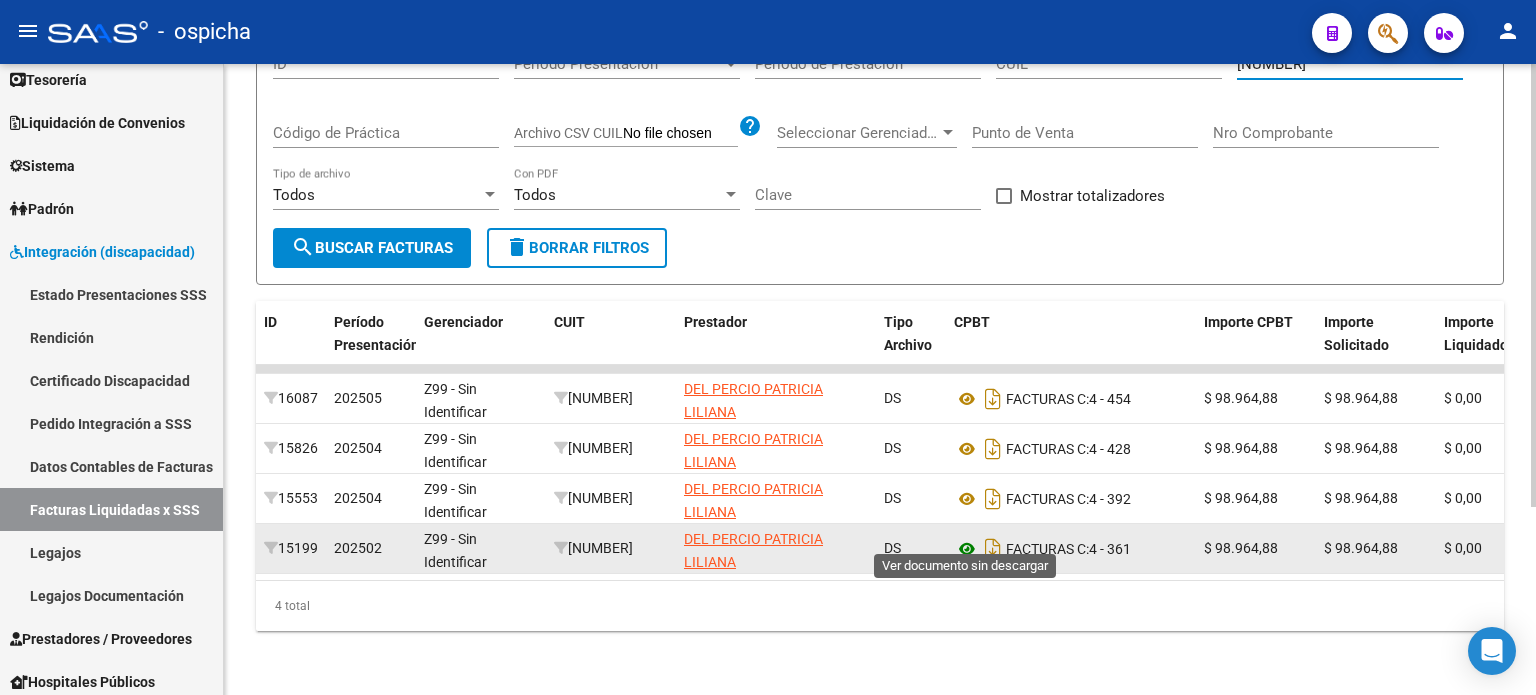 type on "27-23423734-4" 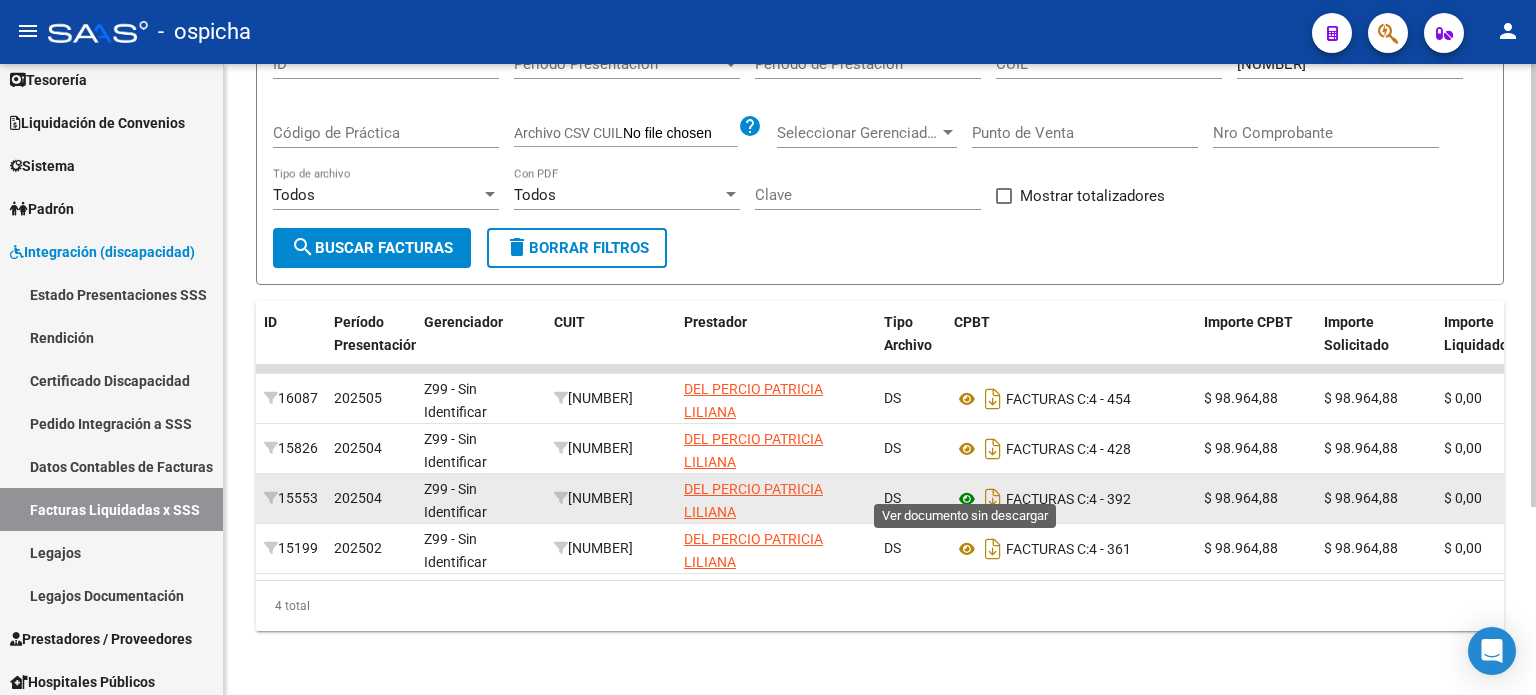 click 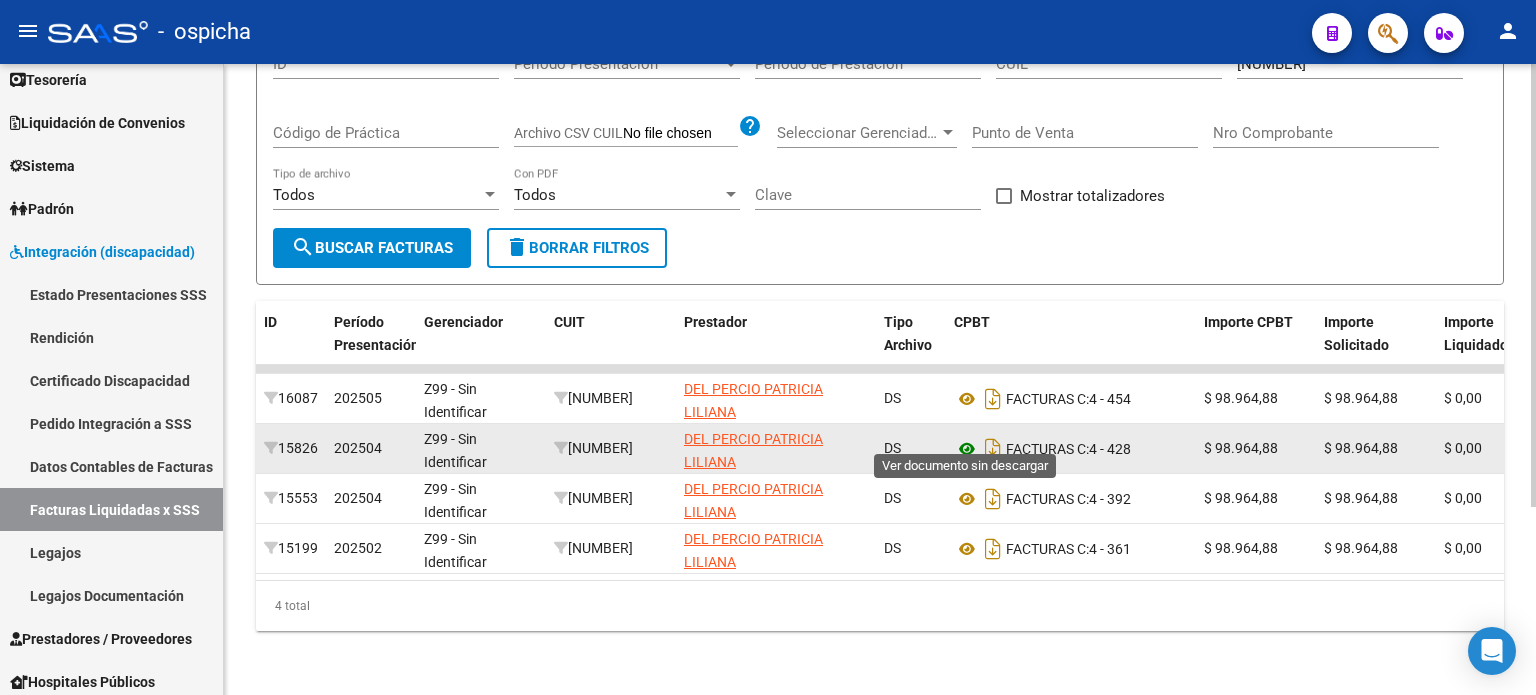 click 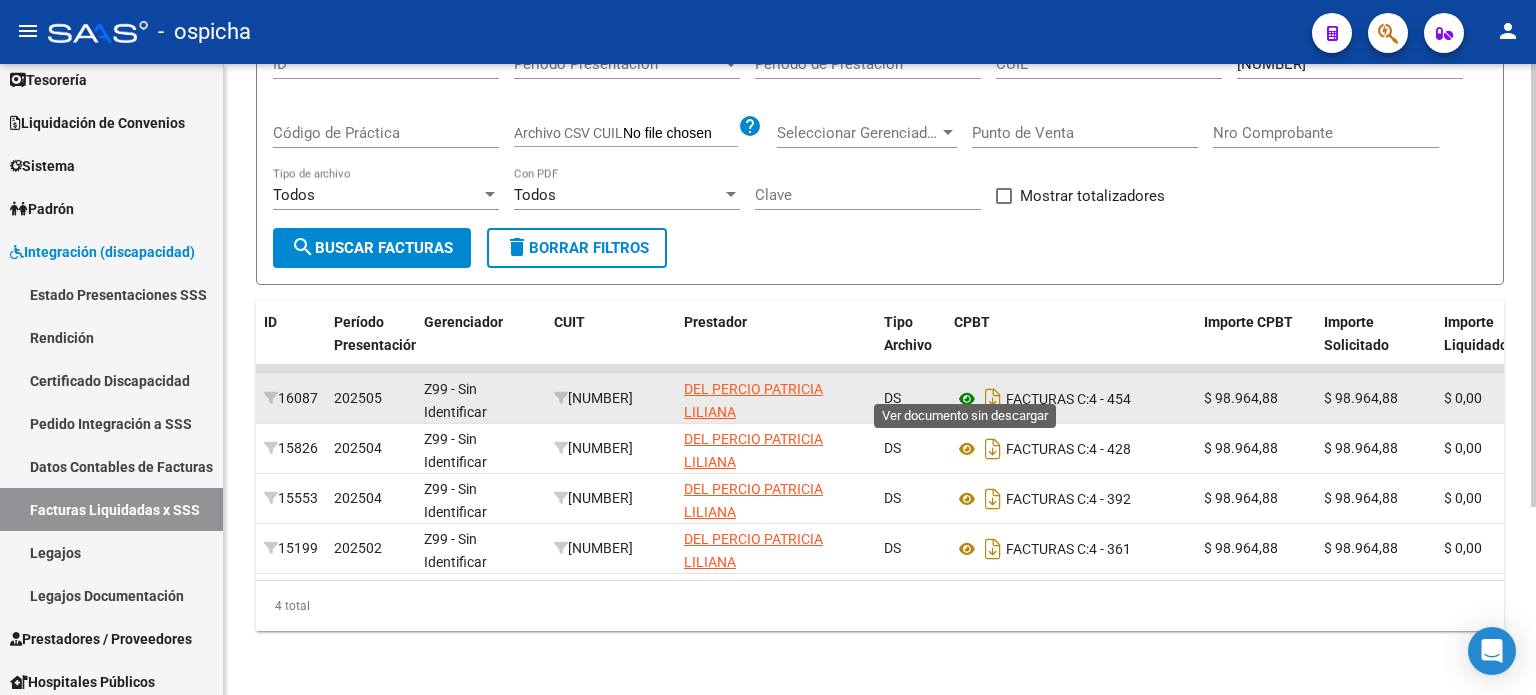 click 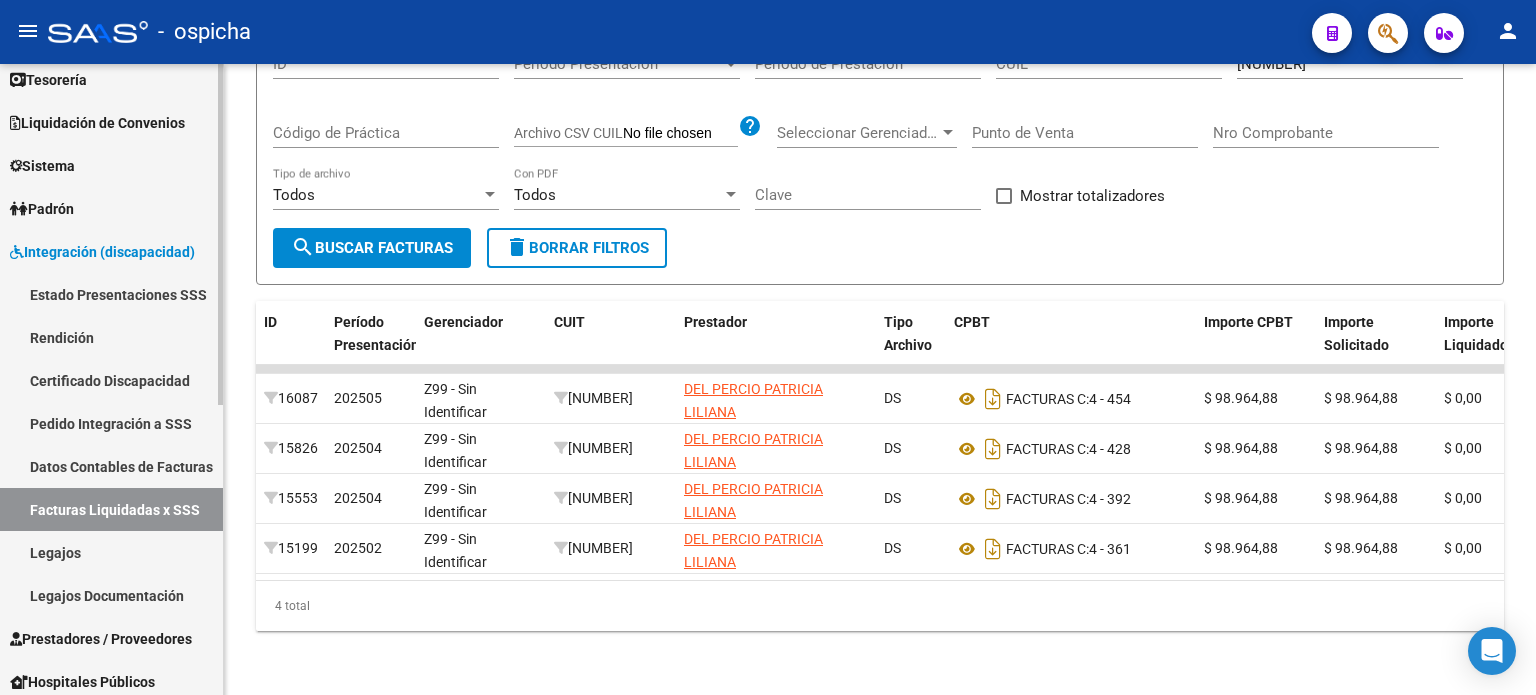 scroll, scrollTop: 0, scrollLeft: 0, axis: both 